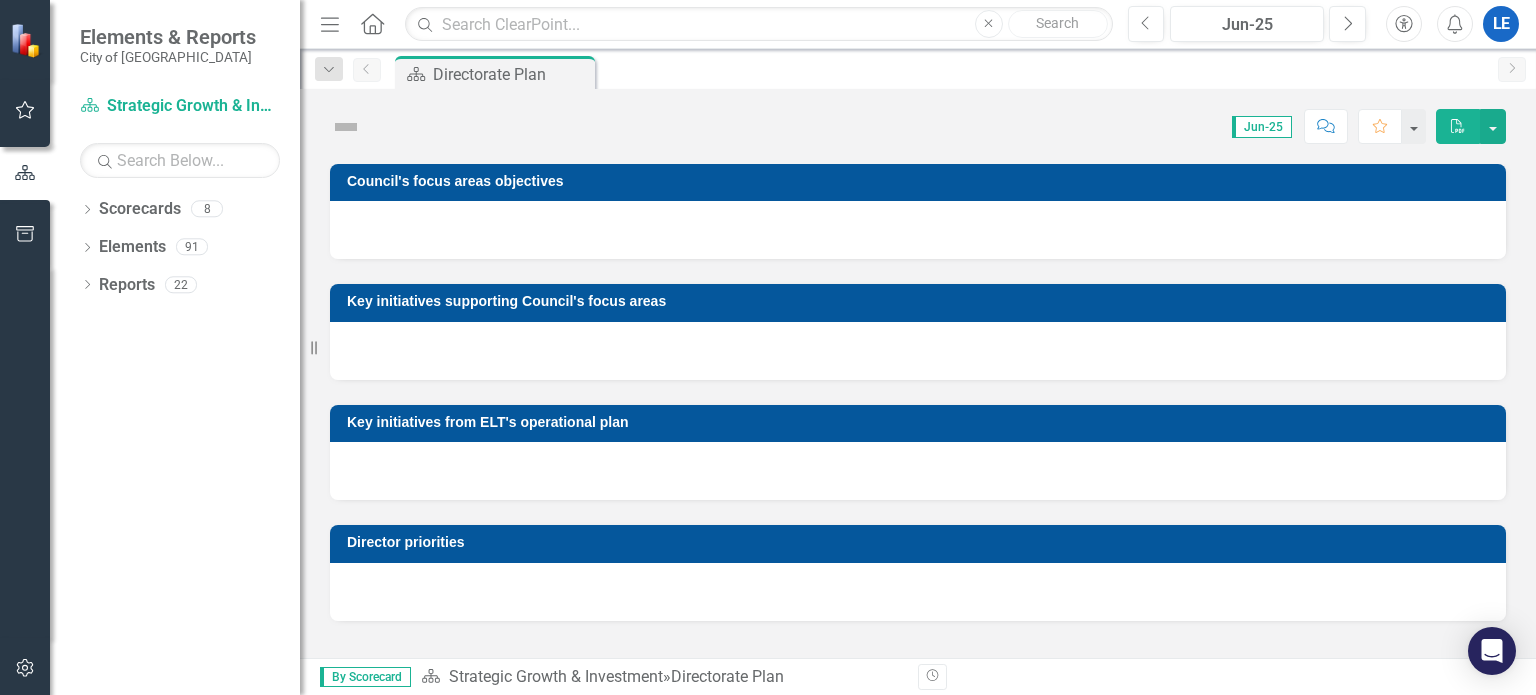 scroll, scrollTop: 0, scrollLeft: 0, axis: both 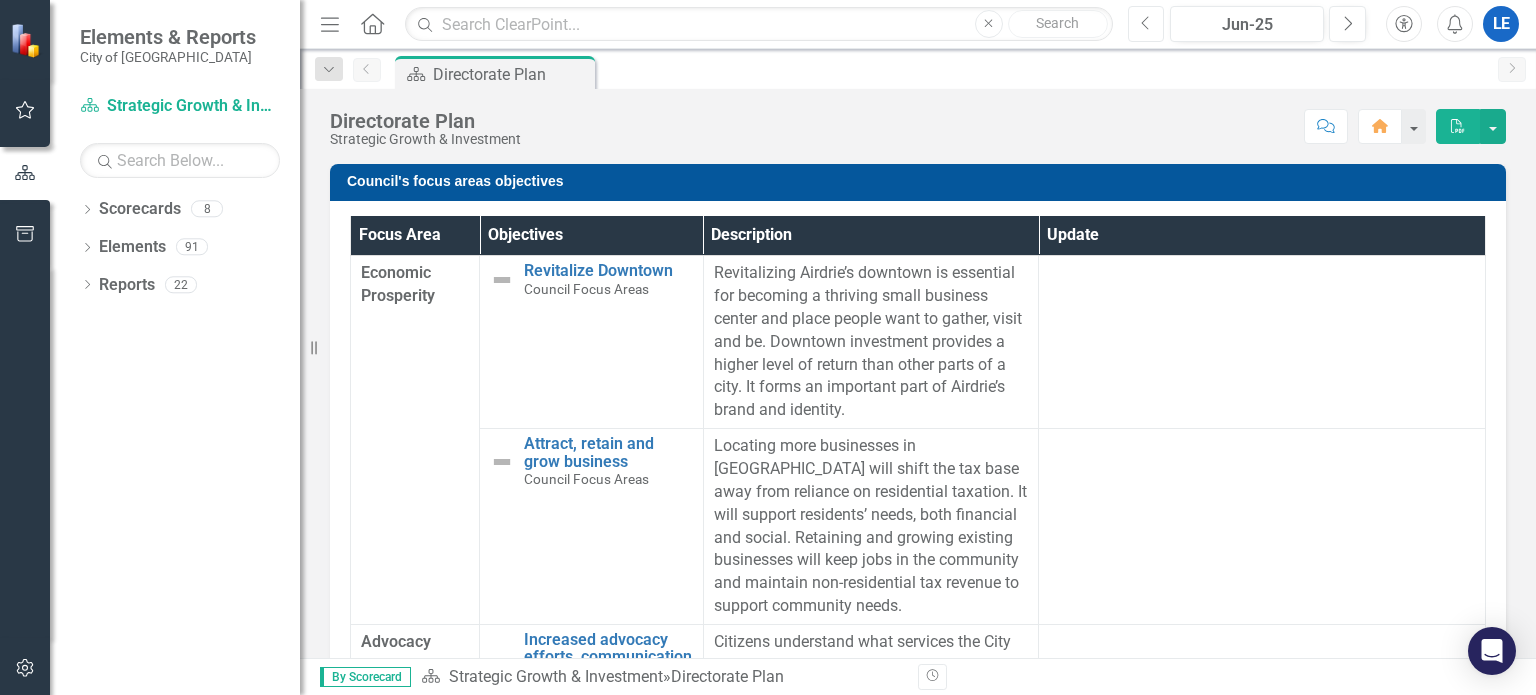 click on "Previous" 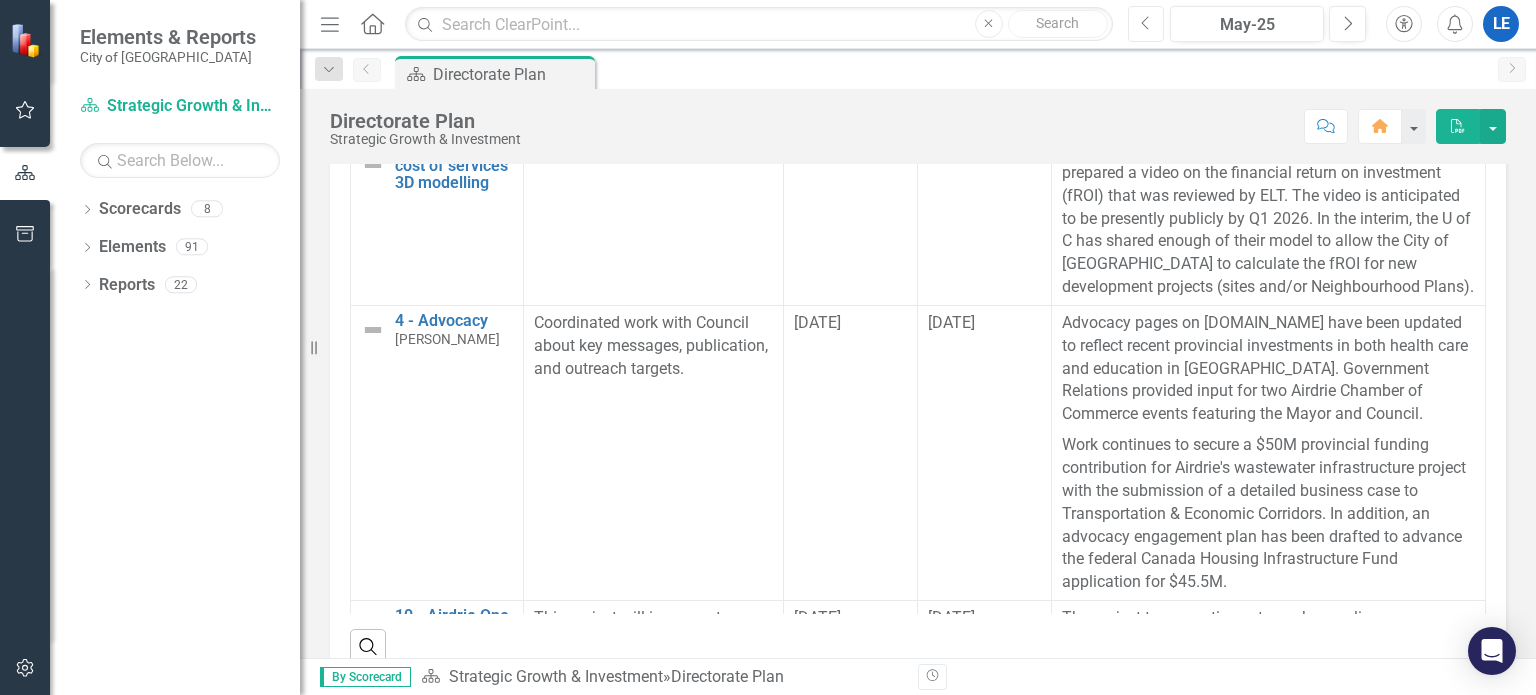 scroll, scrollTop: 1470, scrollLeft: 0, axis: vertical 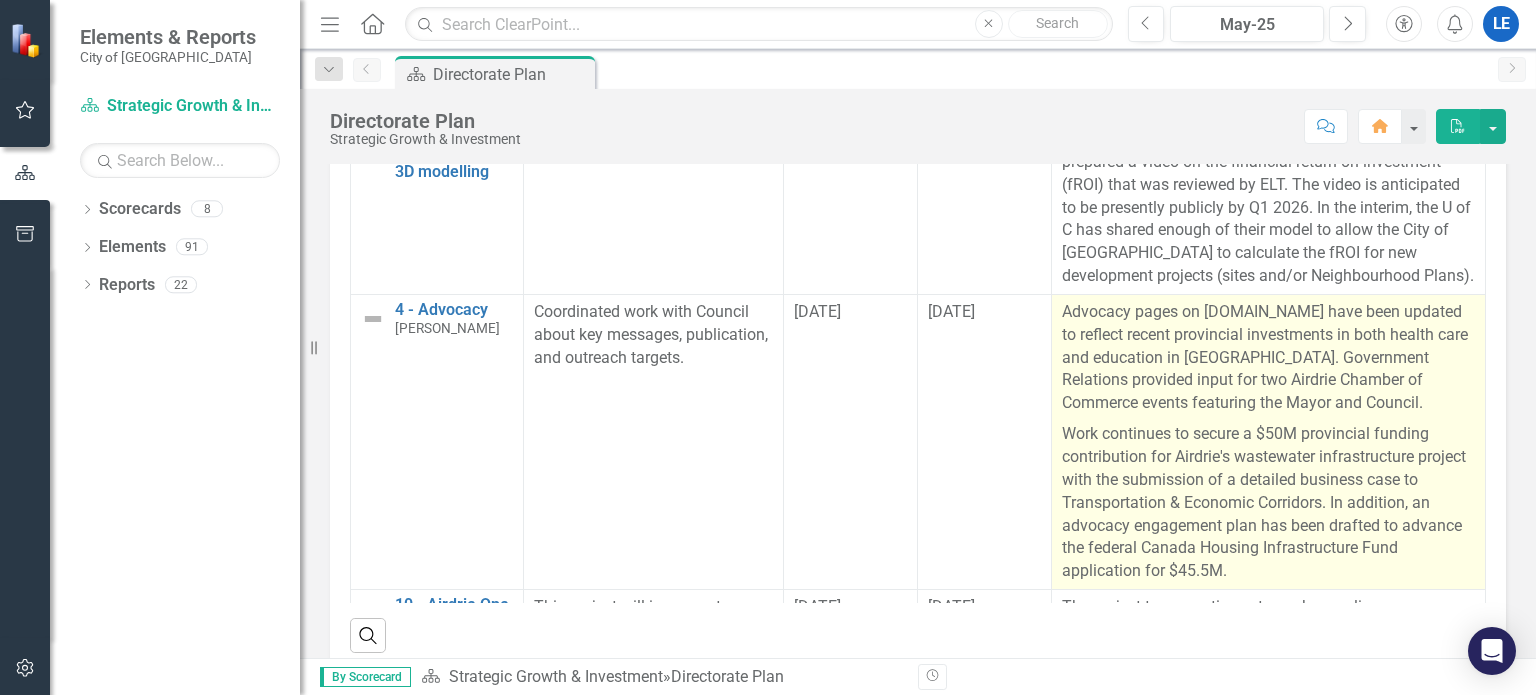 click on "Advocacy pages on [DOMAIN_NAME] have been updated to reflect recent provincial investments in both health care and education in [GEOGRAPHIC_DATA]. Government Relations provided input for two Airdrie Chamber of Commerce events featuring the Mayor and Council." at bounding box center [1268, 360] 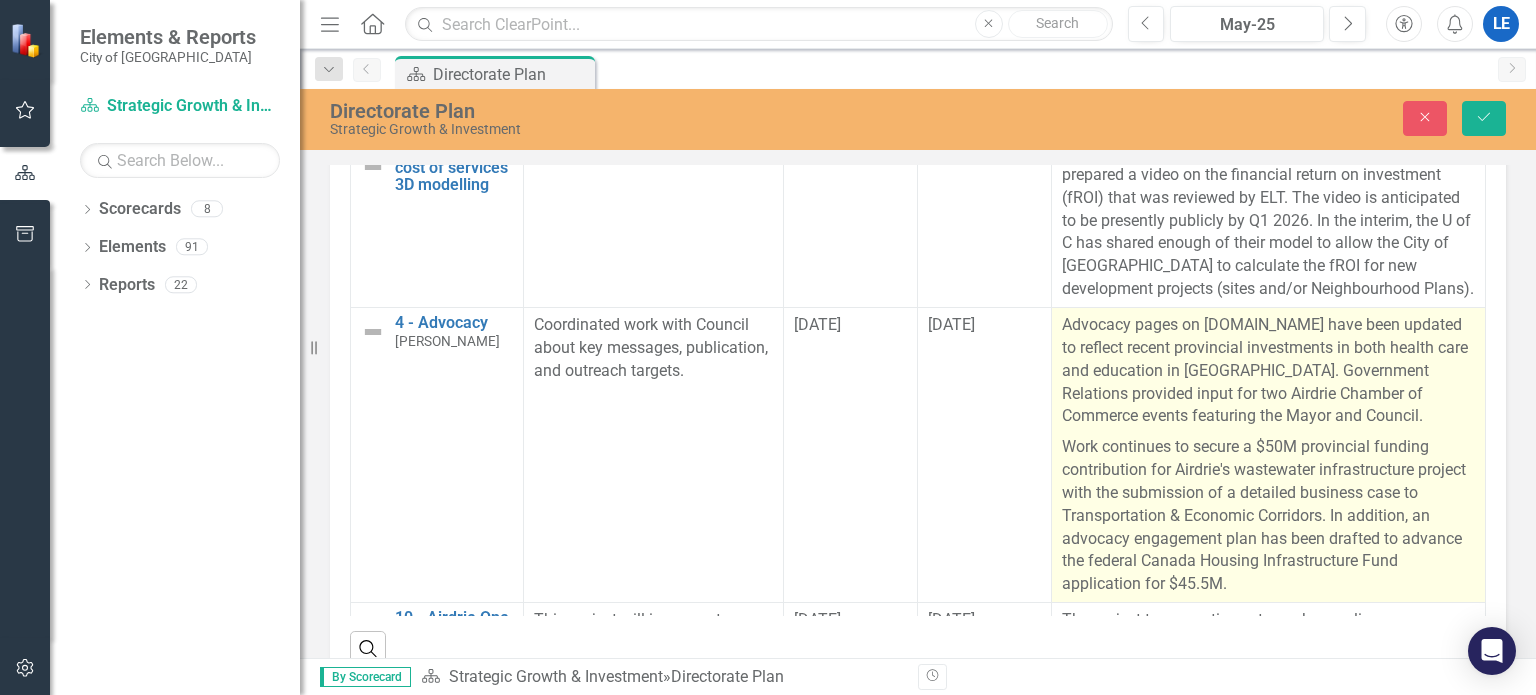 scroll, scrollTop: 1480, scrollLeft: 0, axis: vertical 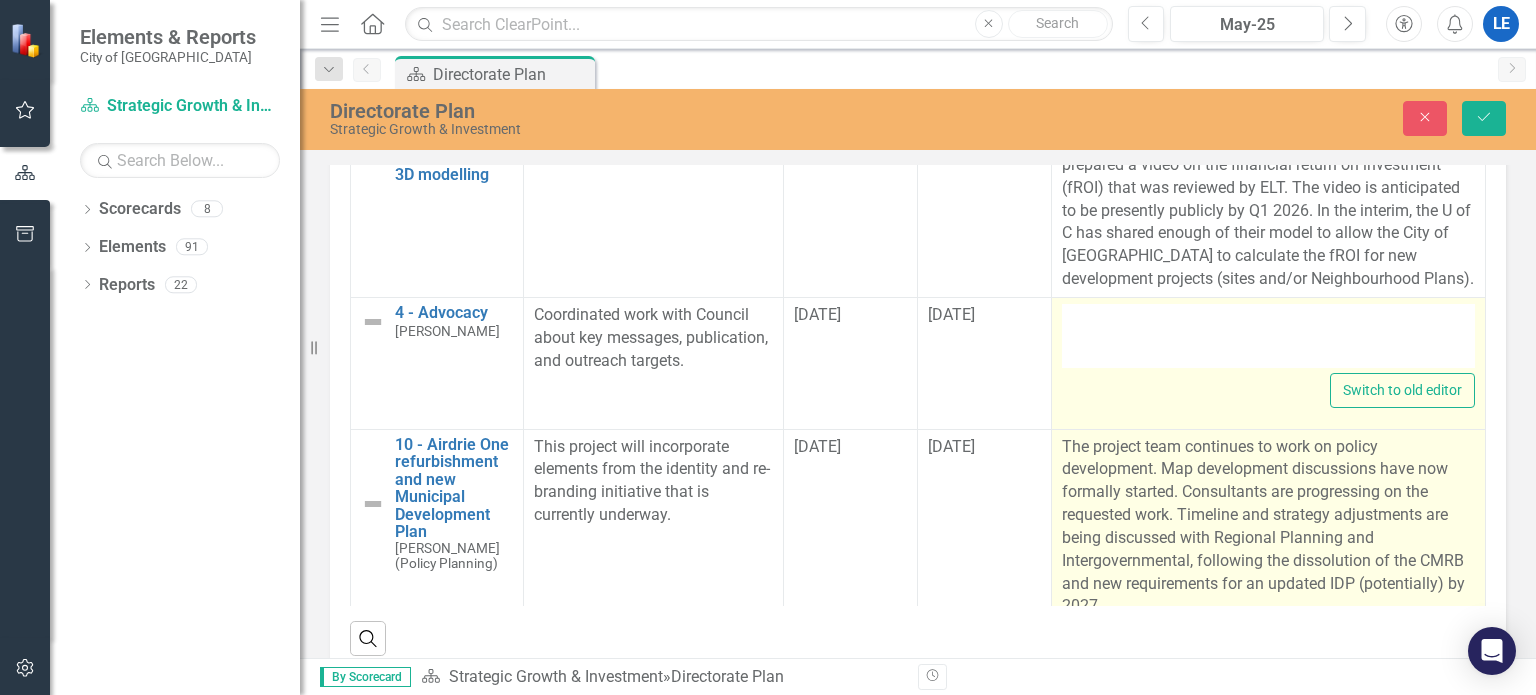type on "<p>Advocacy pages on [DOMAIN_NAME] have been updated to reflect recent provincial investments in both health care and education in [GEOGRAPHIC_DATA]. Government Relations provided input for two Airdrie Chamber of Commerce events featuring the Mayor and Council.&nbsp;&nbsp;</p>
<p>Work continues to secure a $50M provincial funding contribution for Airdrie's wastewater infrastructure project with the submission of a detailed business case to Transportation & Economic Corridors. In addition, an advocacy engagement plan has been drafted to advance the federal Canada Housing Infrastructure Fund application for $45.5M.&nbsp;</p>" 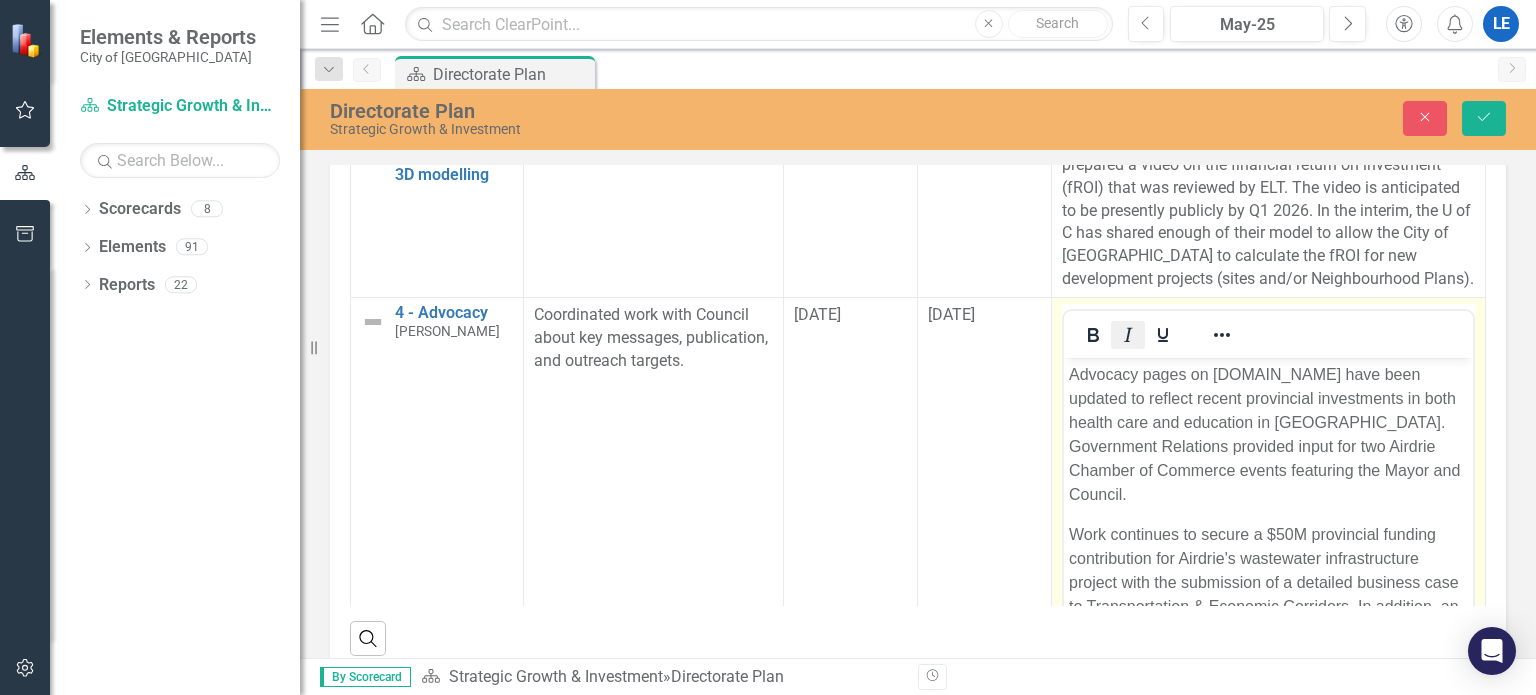 scroll, scrollTop: 0, scrollLeft: 0, axis: both 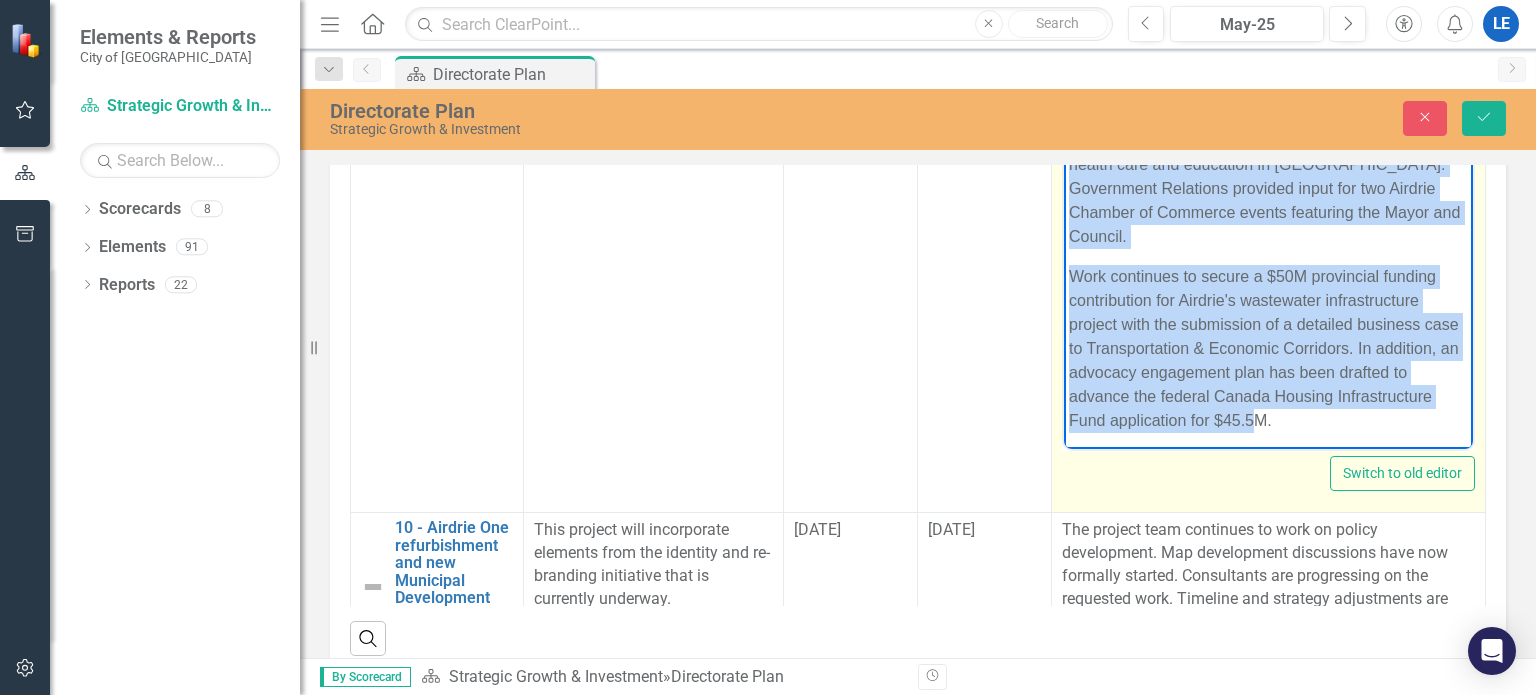drag, startPoint x: 1068, startPoint y: 115, endPoint x: 1407, endPoint y: 415, distance: 452.682 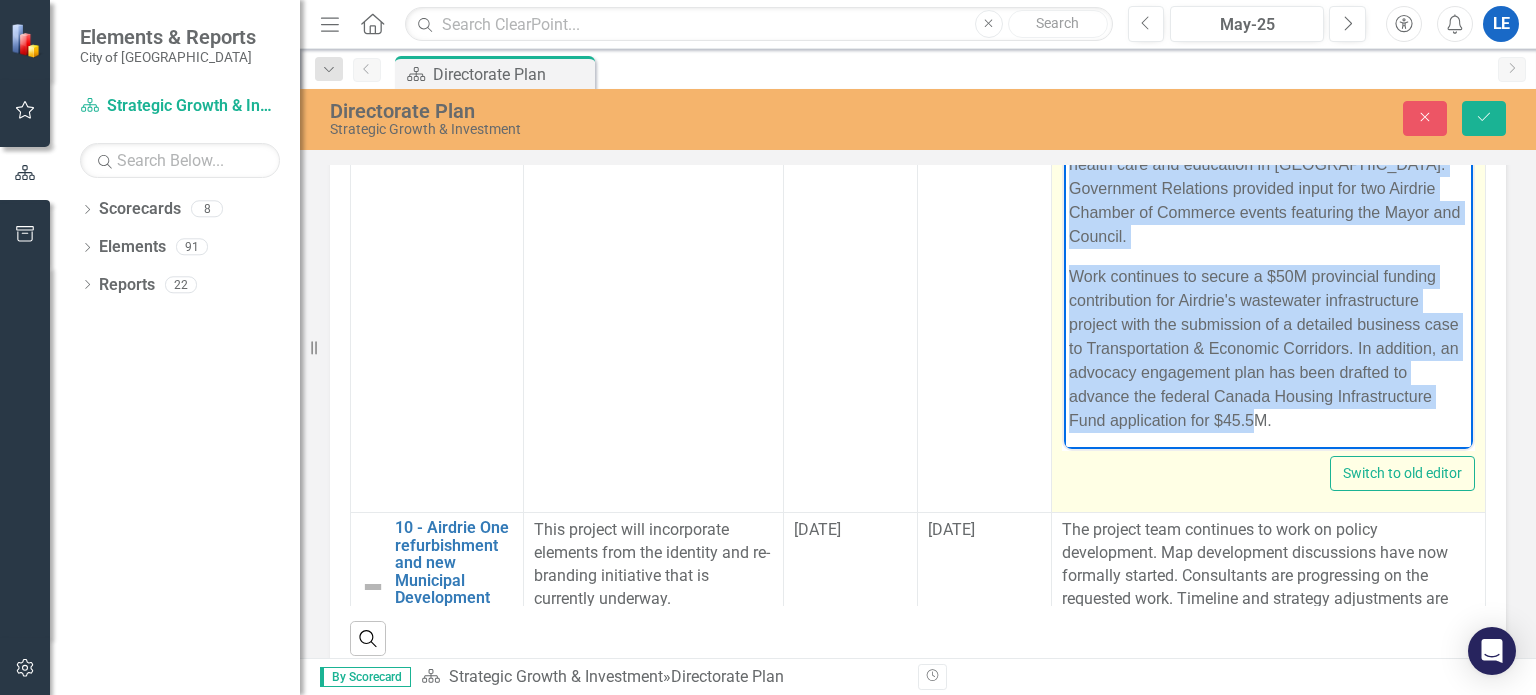 click on "Advocacy pages on [DOMAIN_NAME] have been updated to reflect recent provincial investments in both health care and education in [GEOGRAPHIC_DATA]. Government Relations provided input for two Airdrie Chamber of Commerce events featuring the Mayor and Council.   Work continues to secure a $50M provincial funding contribution for Airdrie's wastewater infrastructure project with the submission of a detailed business case to Transportation & Economic Corridors. In addition, an advocacy engagement plan has been drafted to advance the federal Canada Housing Infrastructure Fund application for $45.5M." at bounding box center (1267, 276) 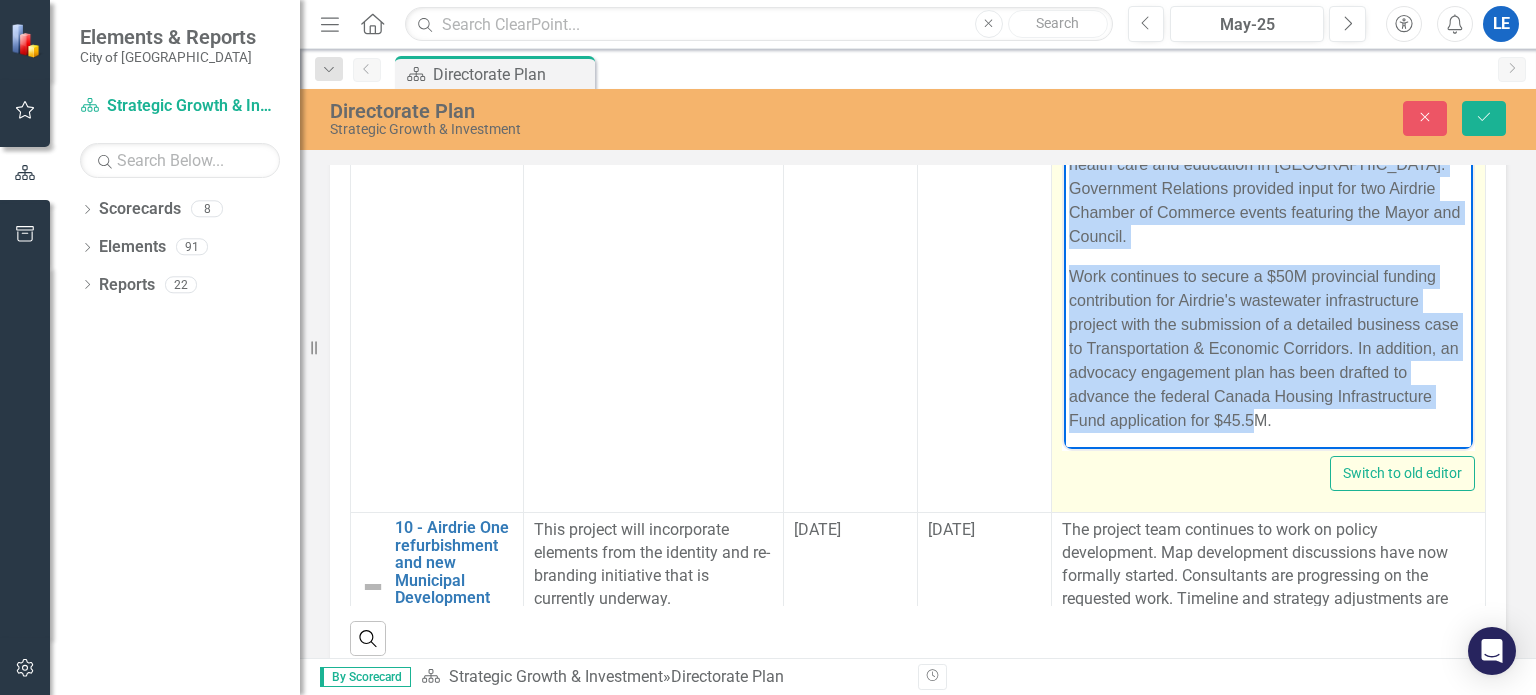 copy on "Advocacy pages on [DOMAIN_NAME] have been updated to reflect recent provincial investments in both health care and education in [GEOGRAPHIC_DATA]. Government Relations provided input for two Airdrie Chamber of Commerce events featuring the Mayor and Council.   Work continues to secure a $50M provincial funding contribution for Airdrie's wastewater infrastructure project with the submission of a detailed business case to Transportation & Economic Corridors. In addition, an advocacy engagement plan has been drafted to advance the federal Canada Housing Infrastructure Fund application for $45.5M." 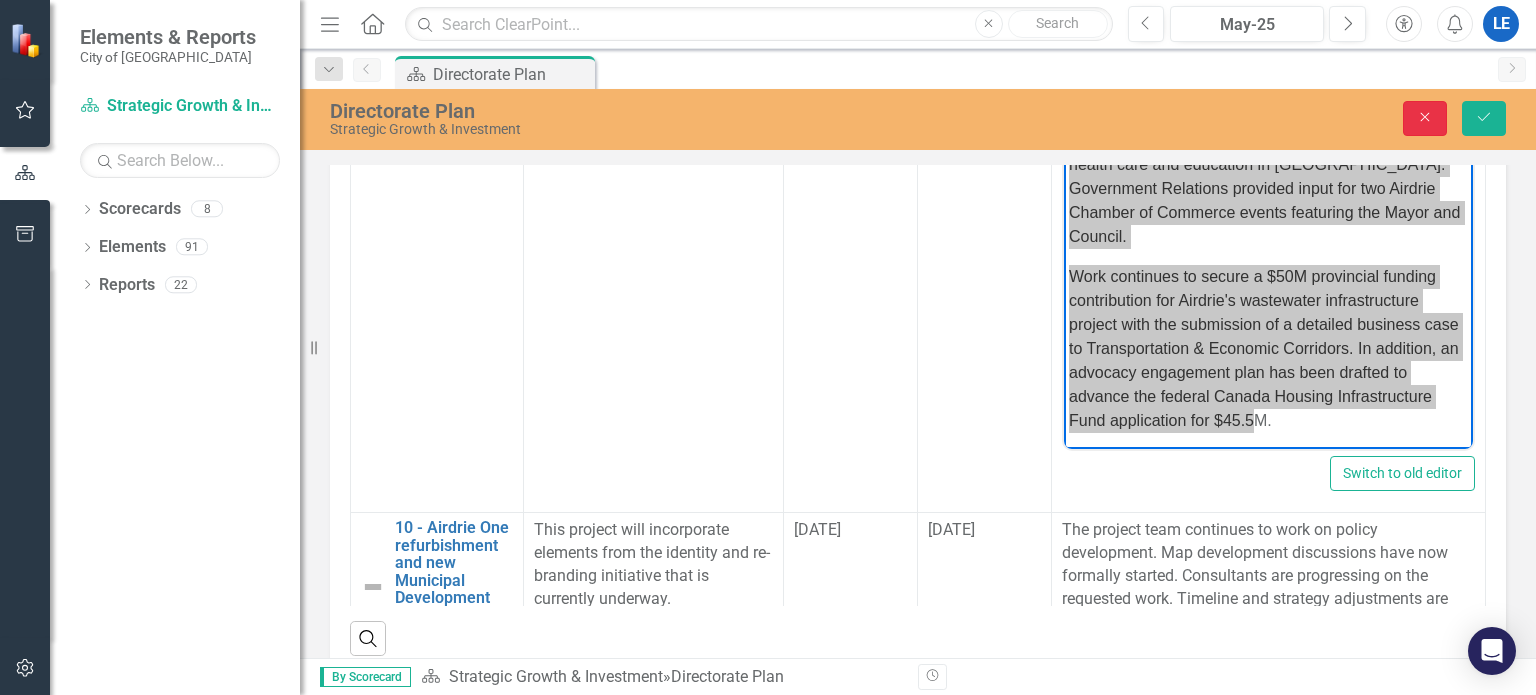 click on "Close" 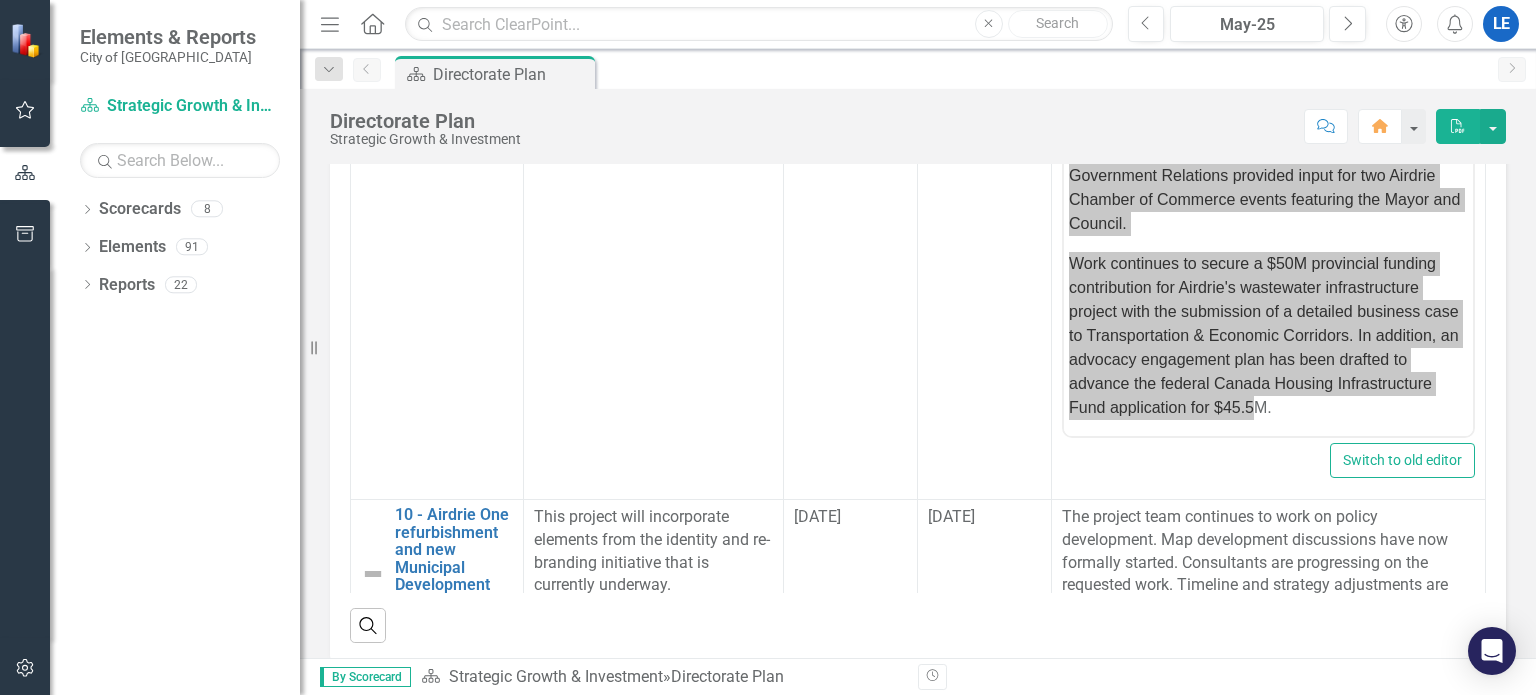 scroll, scrollTop: 1470, scrollLeft: 0, axis: vertical 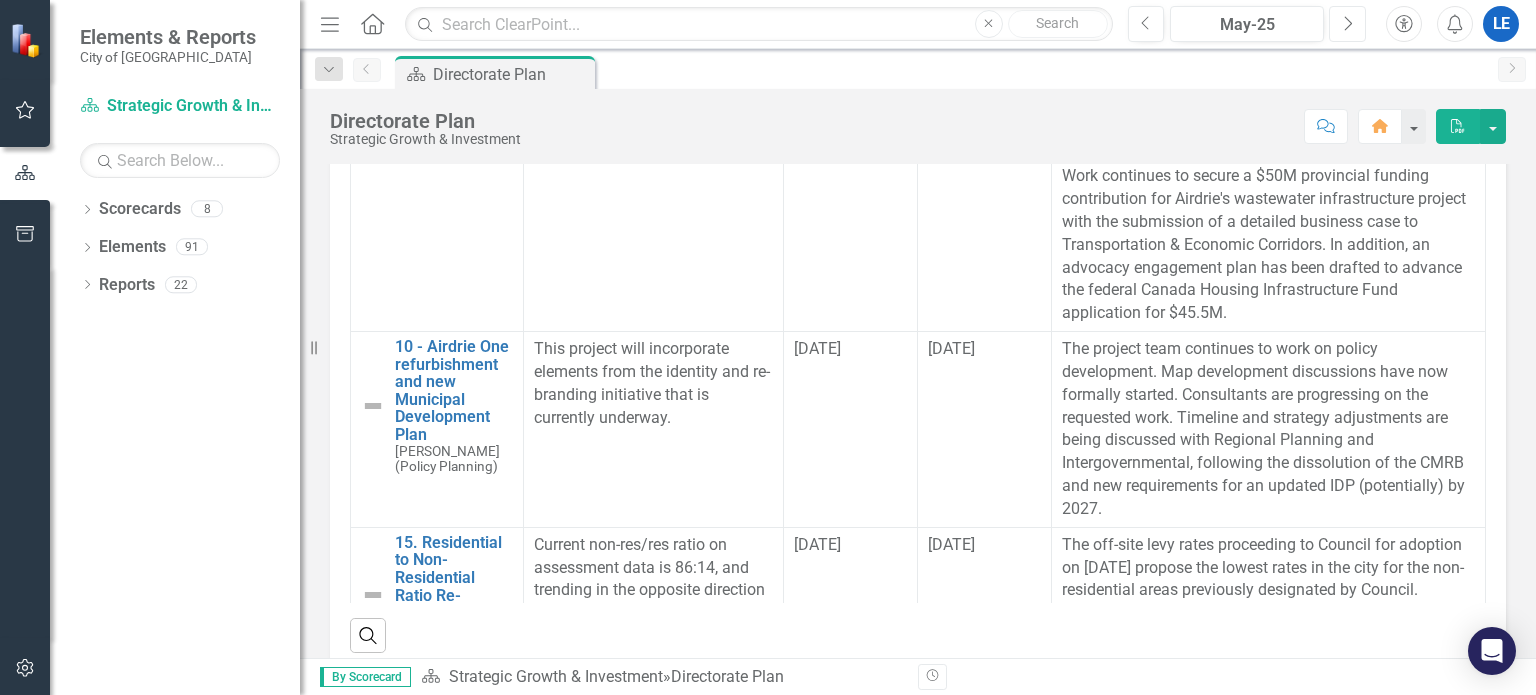 click on "Next" 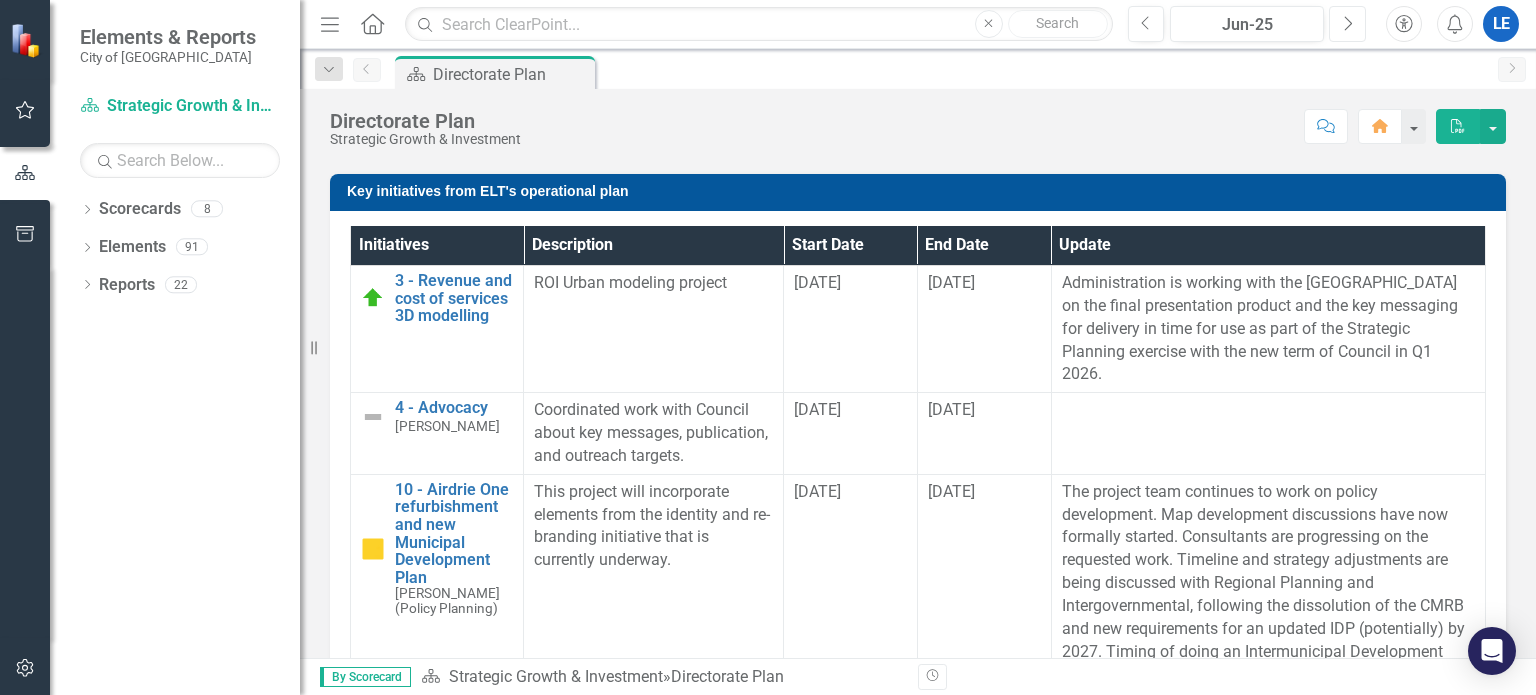 scroll, scrollTop: 1337, scrollLeft: 0, axis: vertical 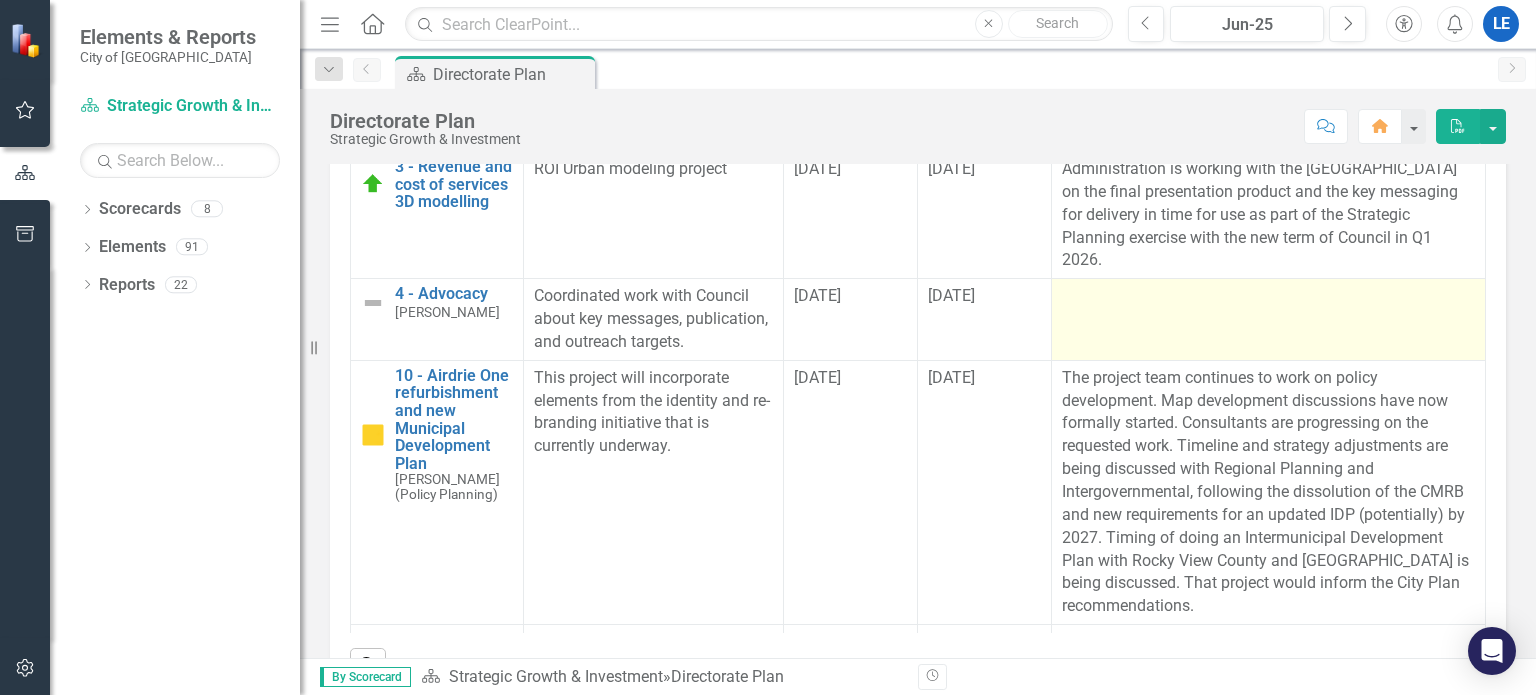 click at bounding box center [1268, 297] 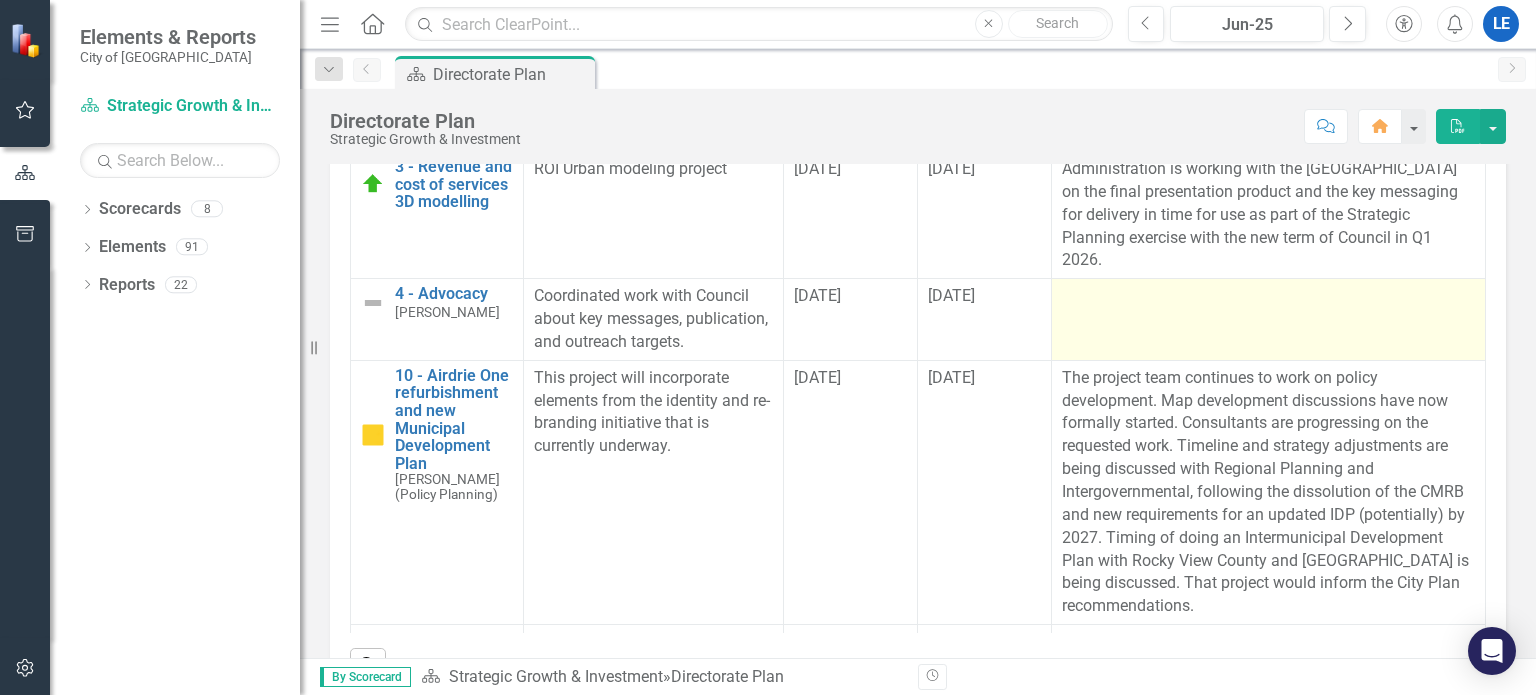 drag, startPoint x: 1092, startPoint y: 293, endPoint x: 1082, endPoint y: 303, distance: 14.142136 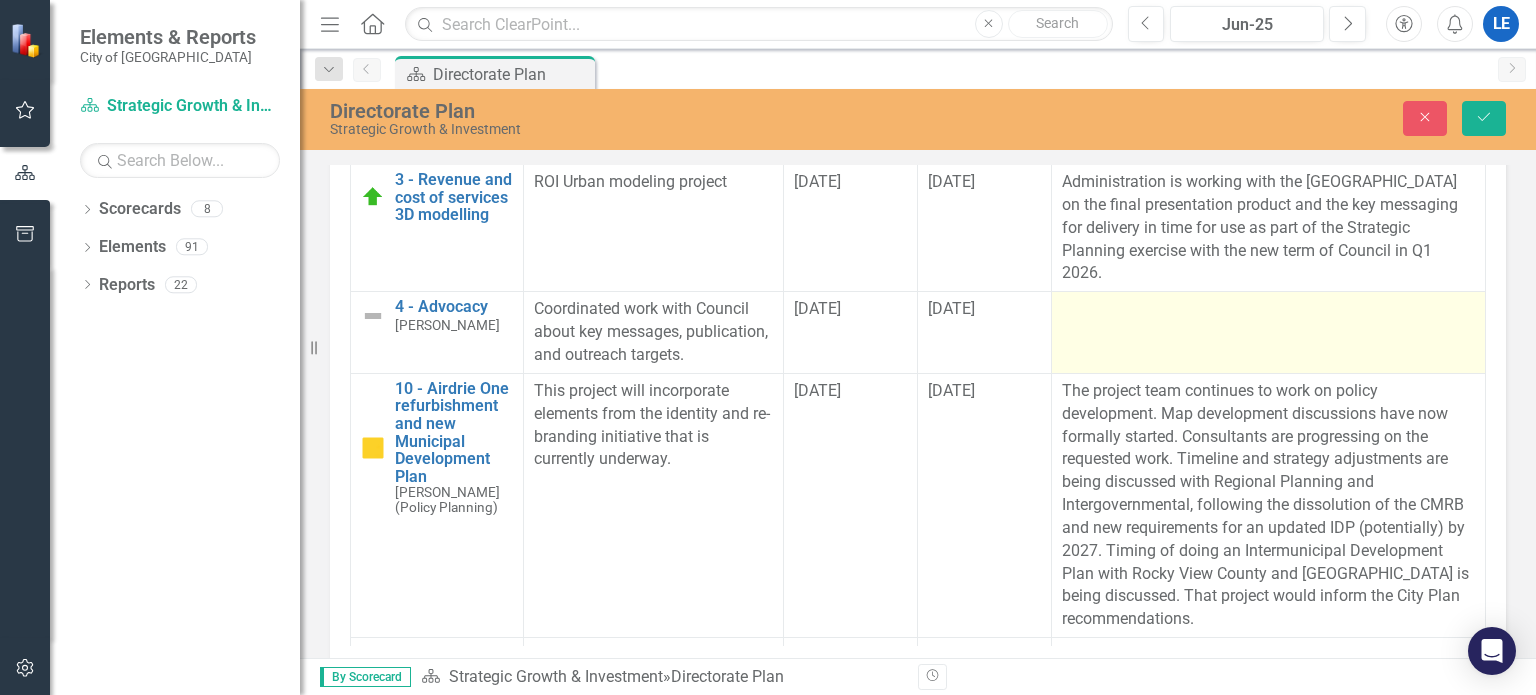 scroll, scrollTop: 1451, scrollLeft: 0, axis: vertical 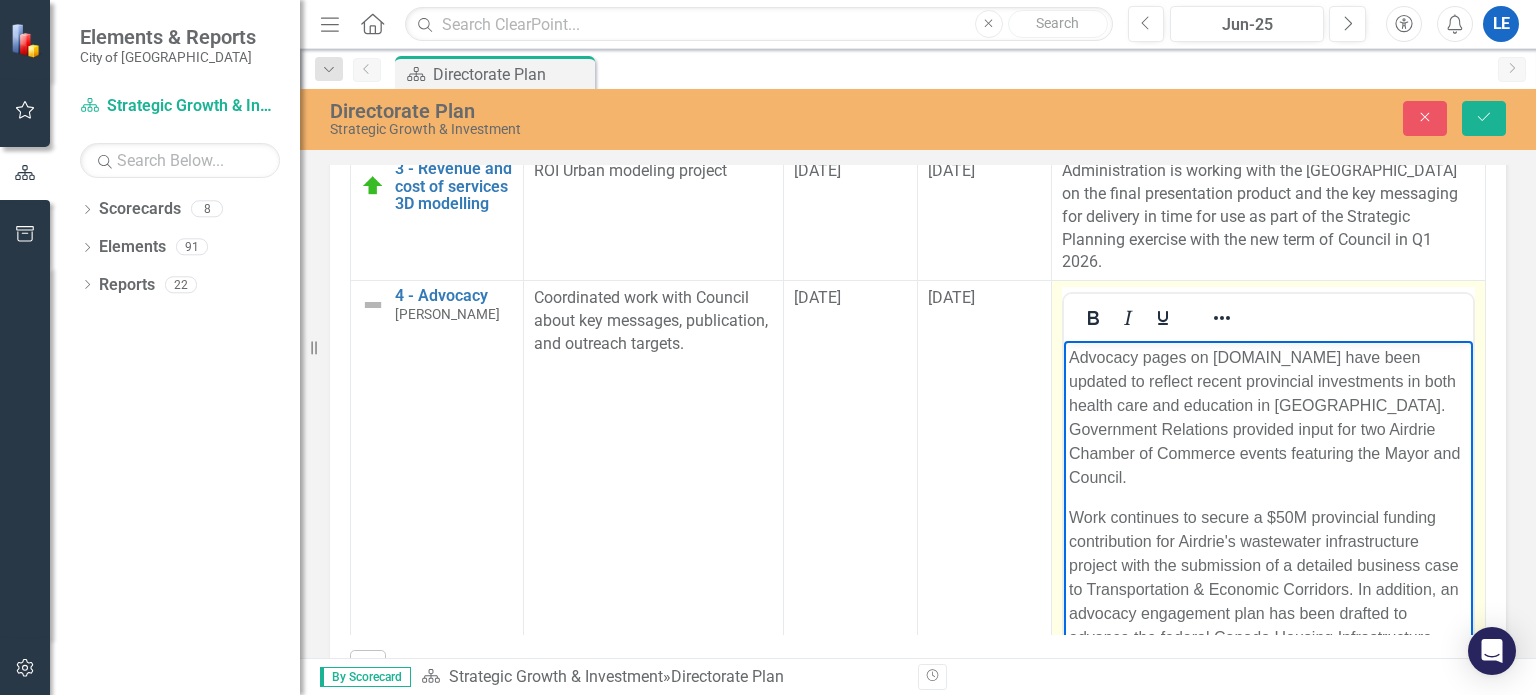 click on "Work continues to secure a $50M provincial funding contribution for Airdrie's wastewater infrastructure project with the submission of a detailed business case to Transportation & Economic Corridors. In addition, an advocacy engagement plan has been drafted to advance the federal Canada Housing Infrastructure Fund application for $45.5M." at bounding box center (1267, 590) 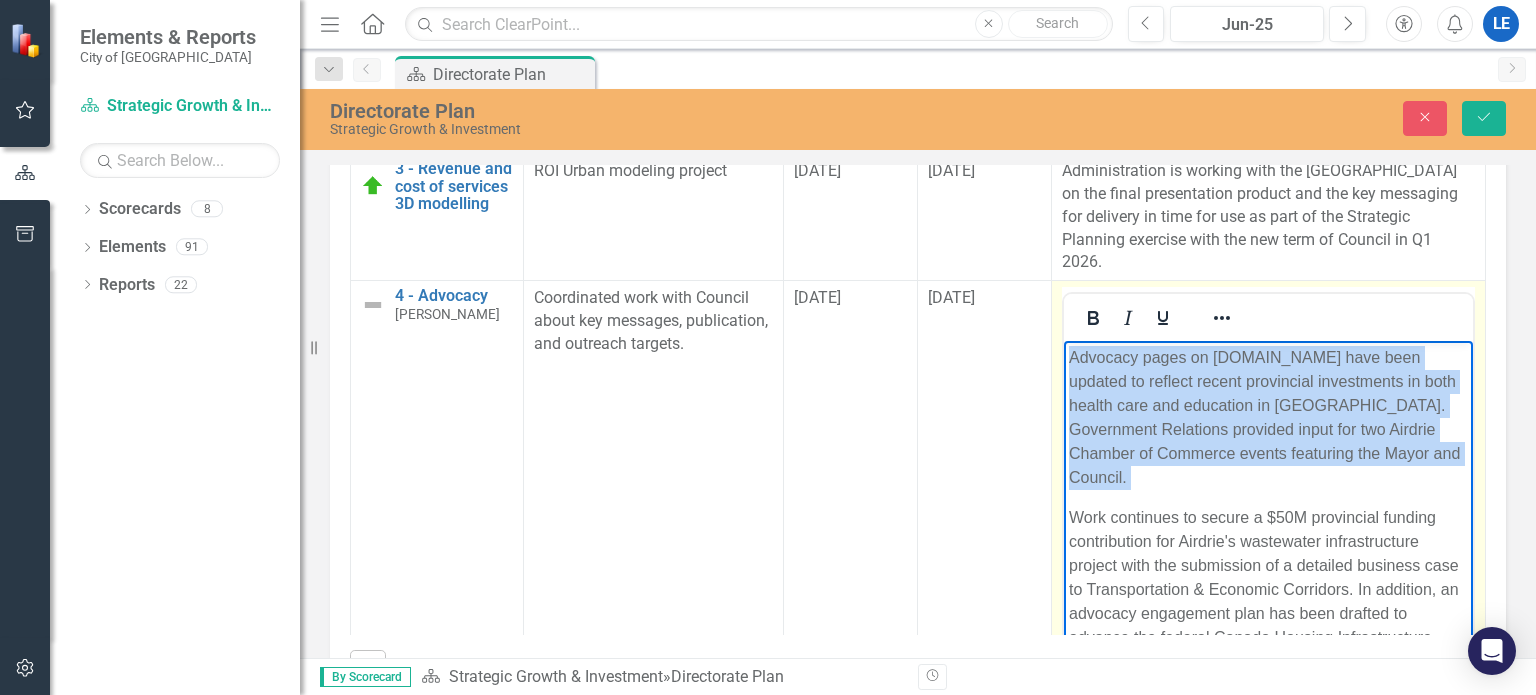 drag, startPoint x: 1067, startPoint y: 489, endPoint x: 1062, endPoint y: 347, distance: 142.088 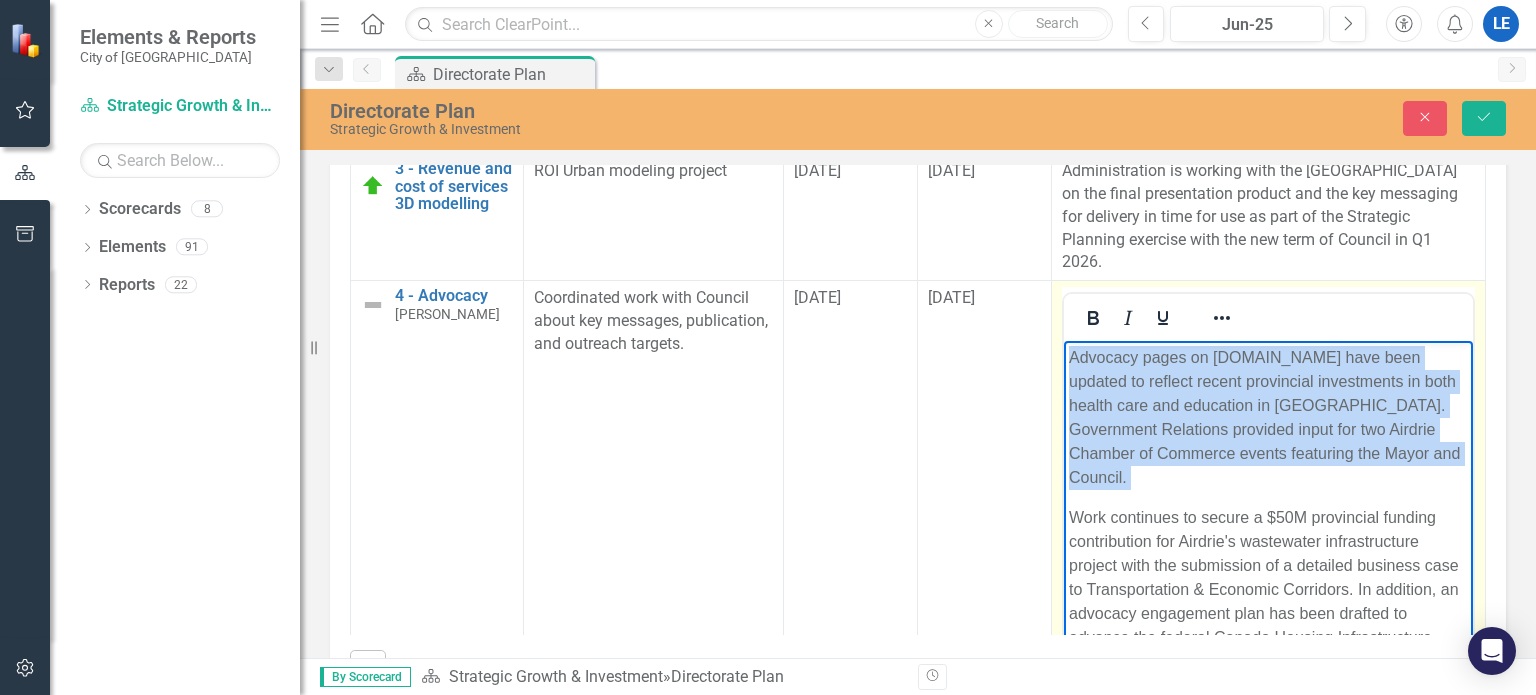 click on "Advocacy pages on [DOMAIN_NAME] have been updated to reflect recent provincial investments in both health care and education in [GEOGRAPHIC_DATA]. Government Relations provided input for two Airdrie Chamber of Commerce events featuring the Mayor and Council.   Work continues to secure a $50M provincial funding contribution for Airdrie's wastewater infrastructure project with the submission of a detailed business case to Transportation & Economic Corridors. In addition, an advocacy engagement plan has been drafted to advance the federal Canada Housing Infrastructure Fund application for $45.5M." at bounding box center [1267, 518] 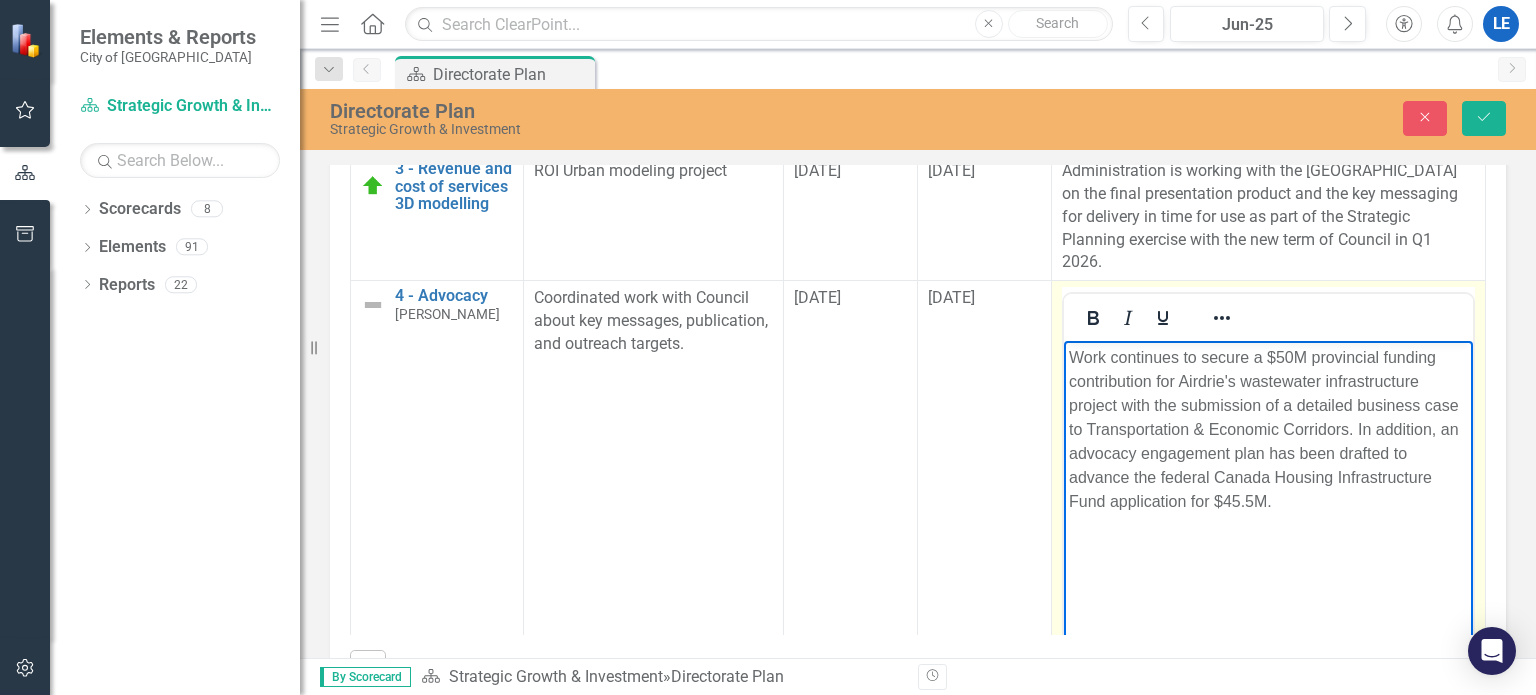 click on "Work continues to secure a $50M provincial funding contribution for Airdrie's wastewater infrastructure project with the submission of a detailed business case to Transportation & Economic Corridors. In addition, an advocacy engagement plan has been drafted to advance the federal Canada Housing Infrastructure Fund application for $45.5M." at bounding box center [1267, 430] 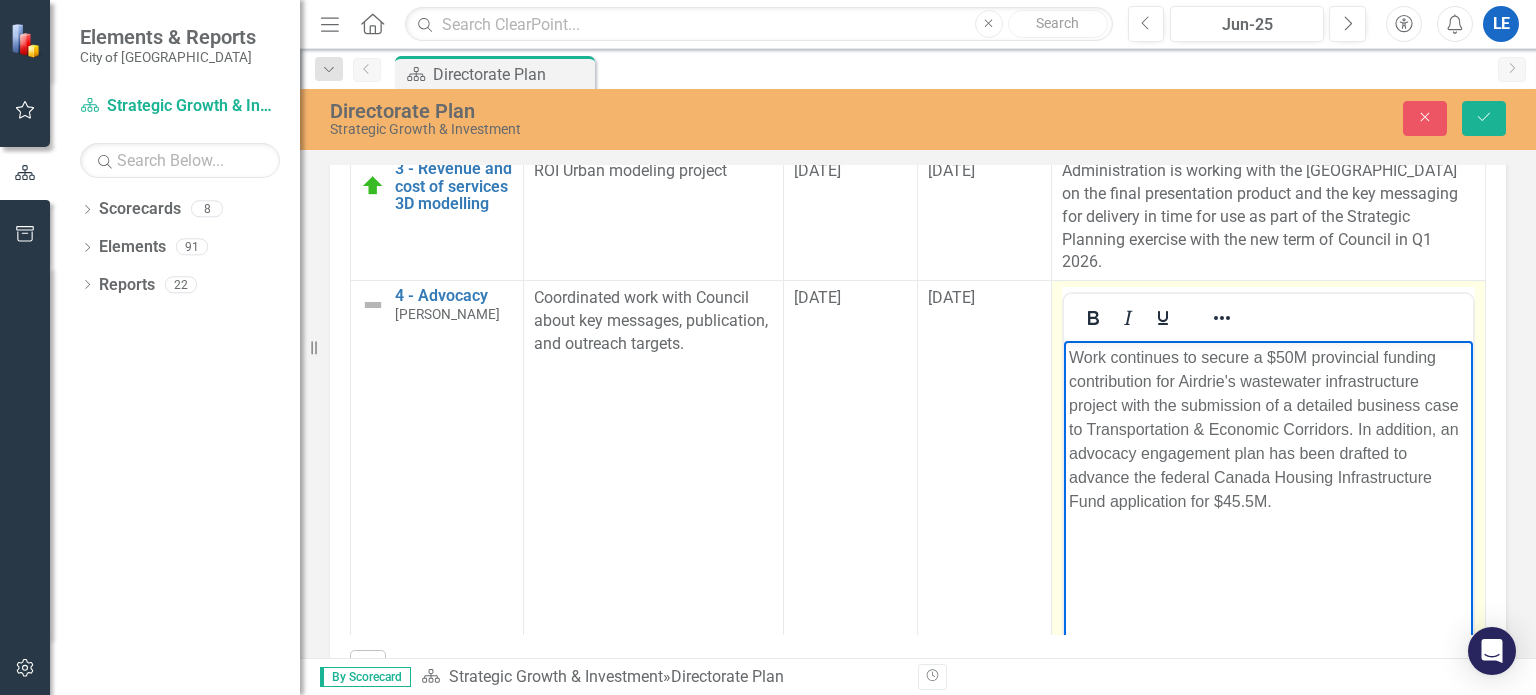 drag, startPoint x: 1379, startPoint y: 506, endPoint x: 1124, endPoint y: 402, distance: 275.39246 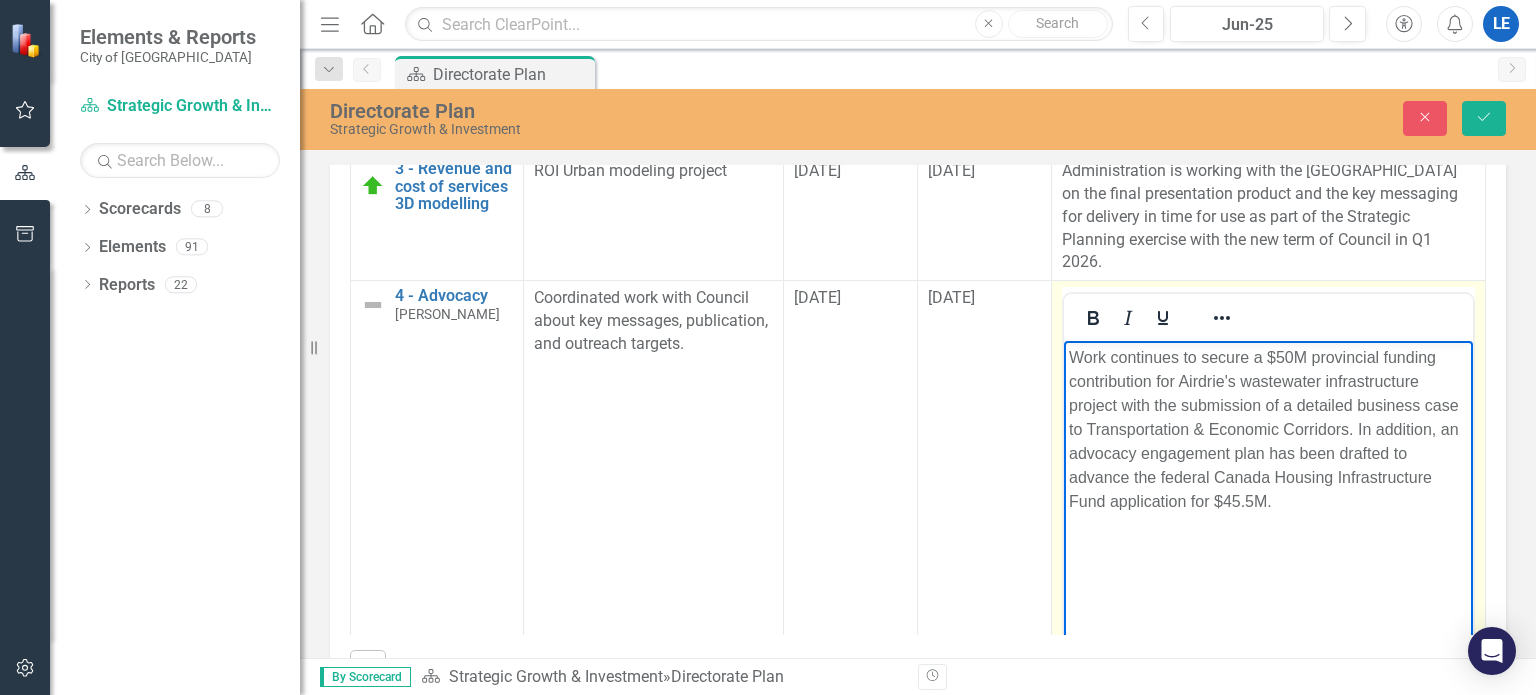 click on "Work continues to secure a $50M provincial funding contribution for Airdrie's wastewater infrastructure project with the submission of a detailed business case to Transportation & Economic Corridors. In addition, an advocacy engagement plan has been drafted to advance the federal Canada Housing Infrastructure Fund application for $45.5M." at bounding box center [1267, 430] 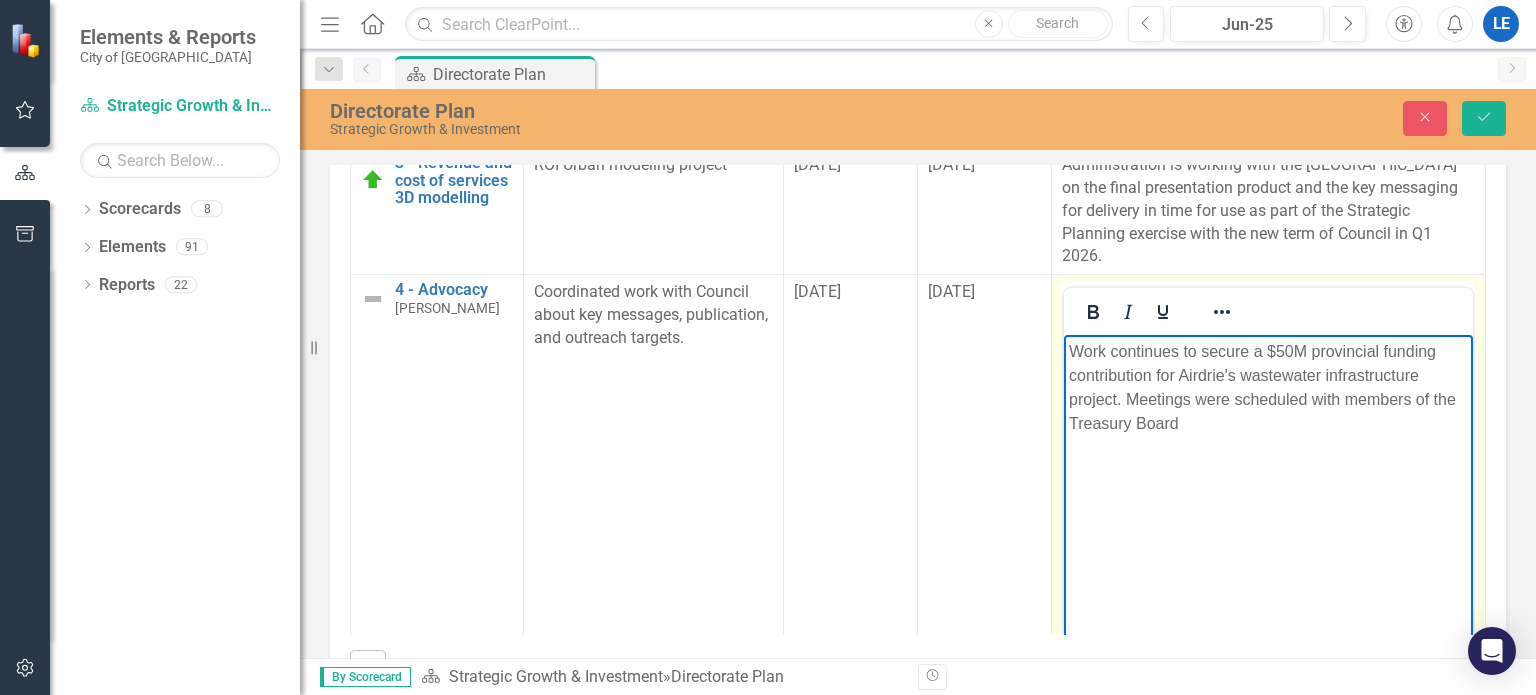 scroll, scrollTop: 0, scrollLeft: 0, axis: both 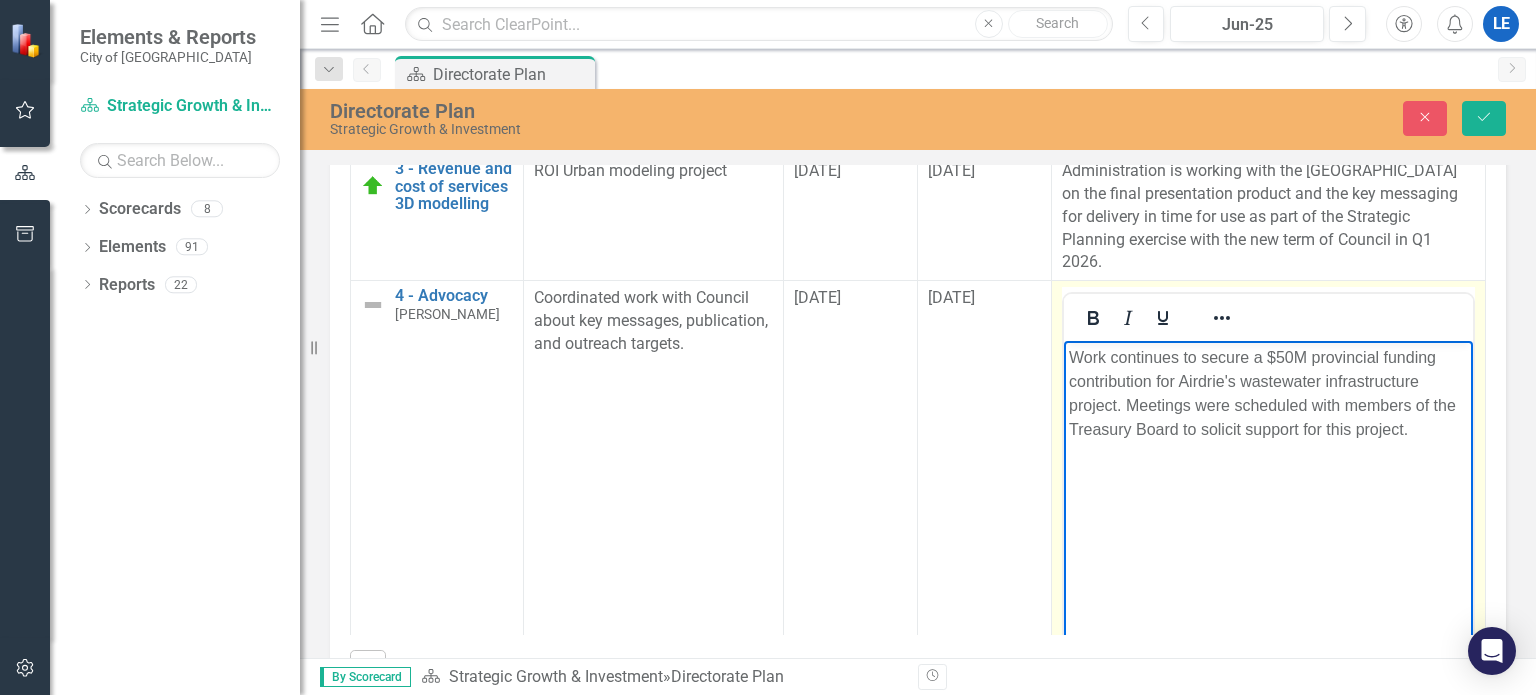 click on "Work continues to secure a $50M provincial funding contribution for Airdrie's wastewater infrastructure project. Meetings were scheduled with members of the Treasury Board to solicit support for this project." at bounding box center (1267, 394) 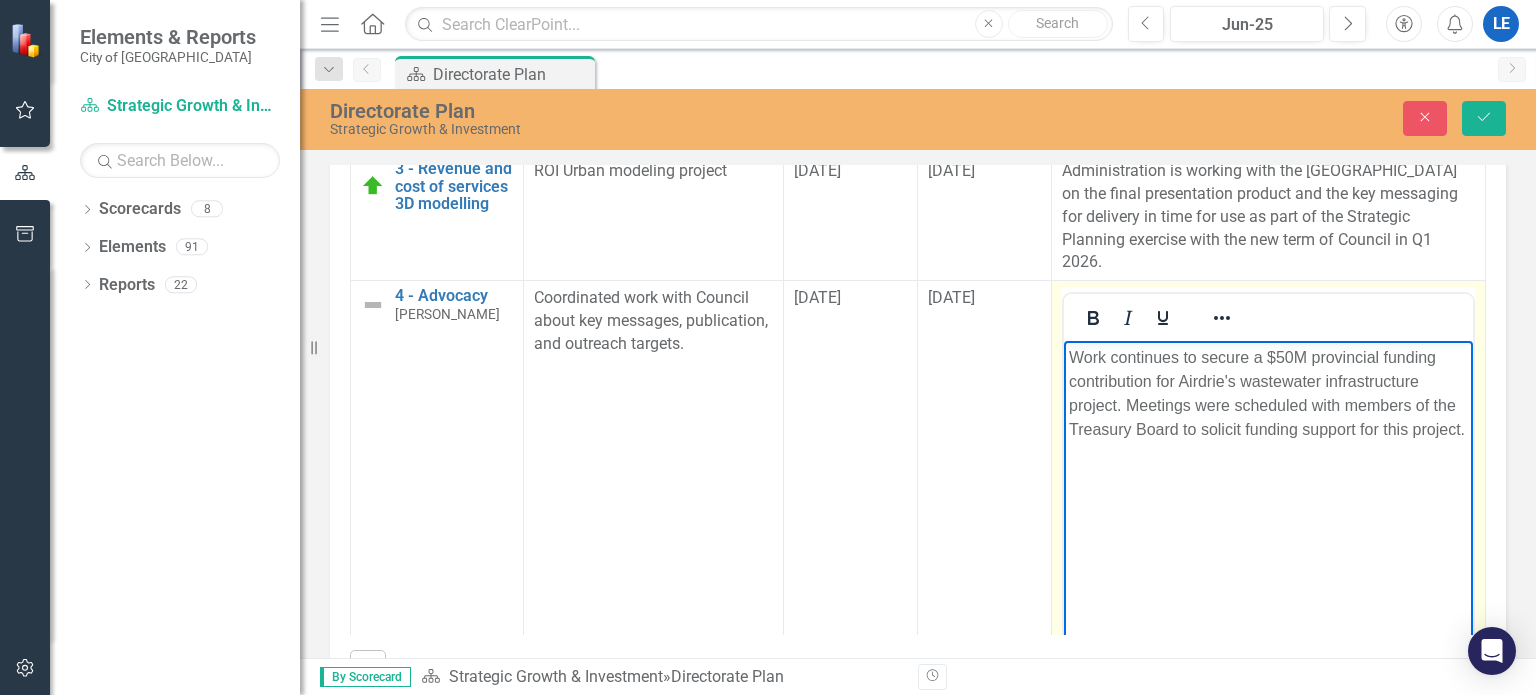 drag, startPoint x: 1133, startPoint y: 453, endPoint x: 1395, endPoint y: 417, distance: 264.46173 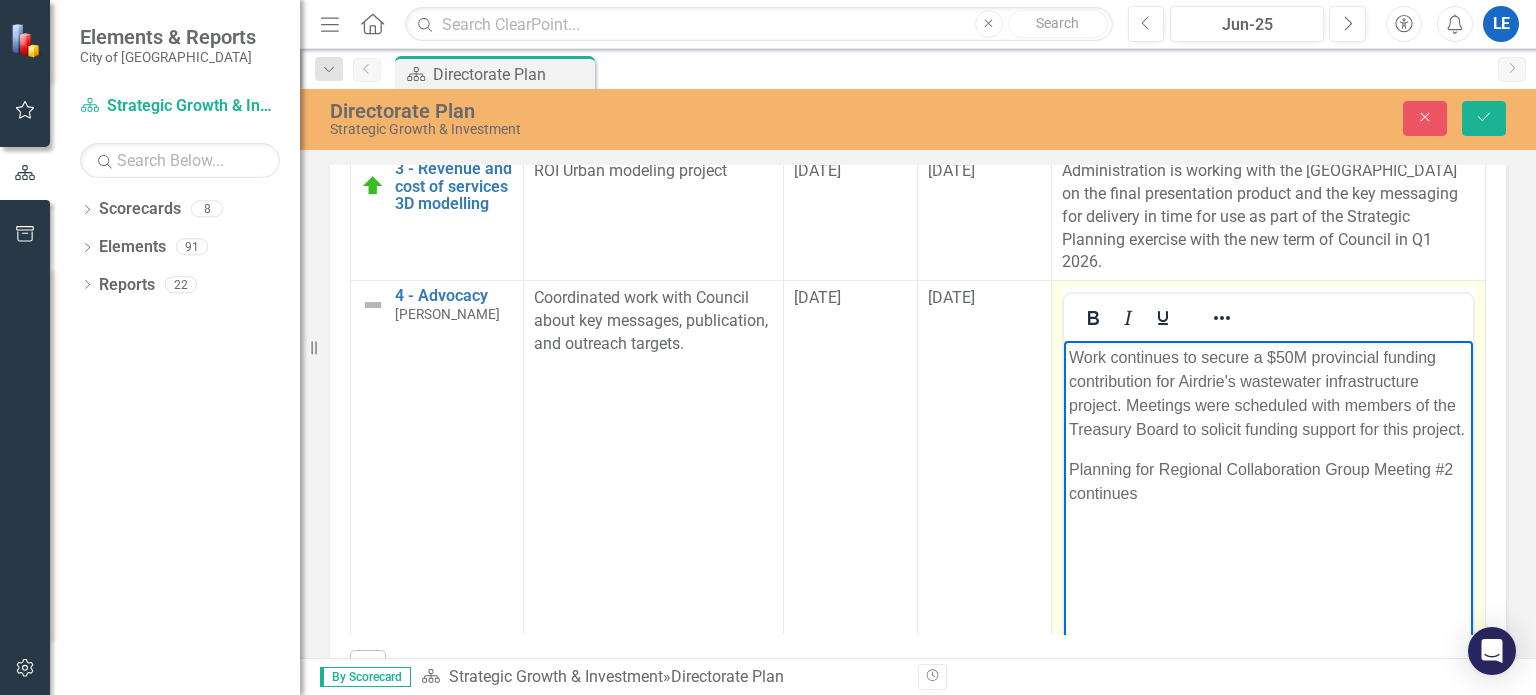 click on "Planning for Regional Collaboration Group Meeting #2 continues" at bounding box center [1267, 482] 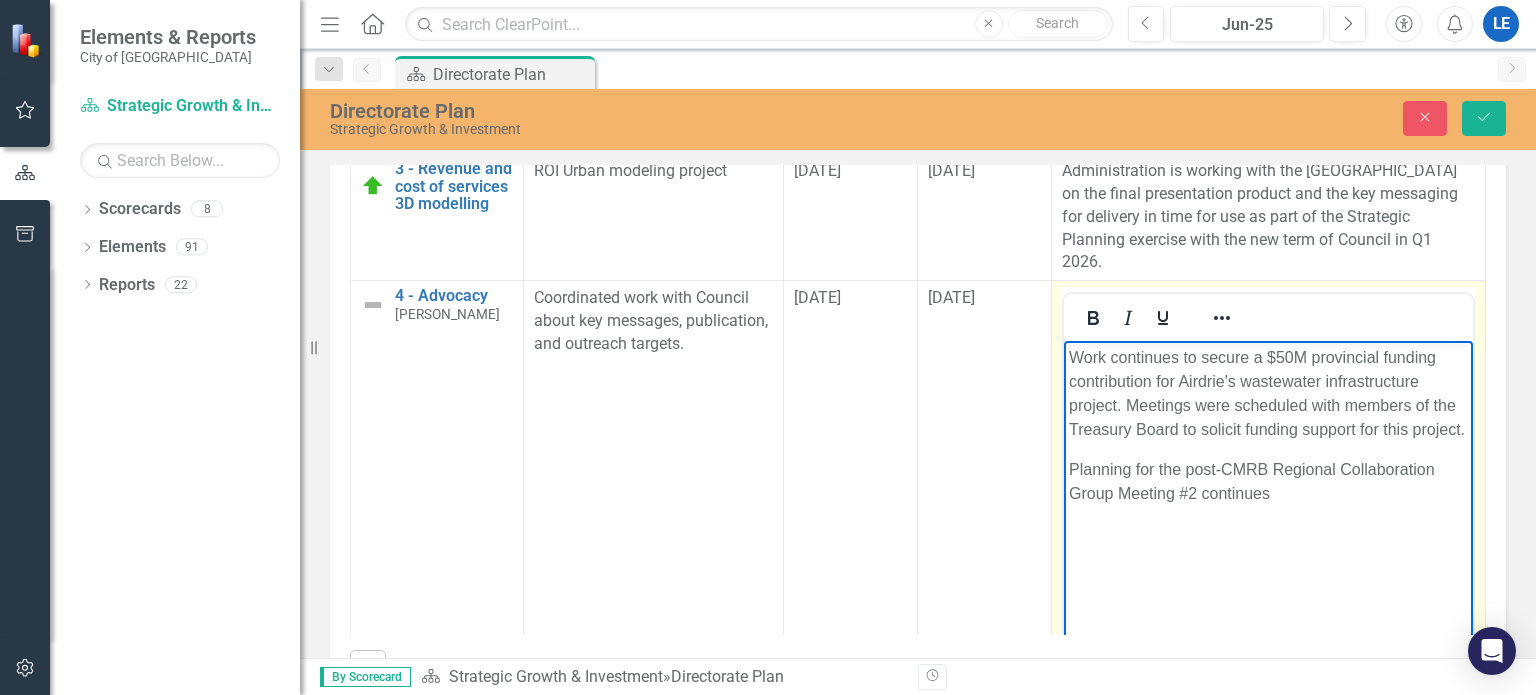 click on "Planning for the post-CMRB Regional Collaboration Group Meeting #2 continues" at bounding box center [1267, 482] 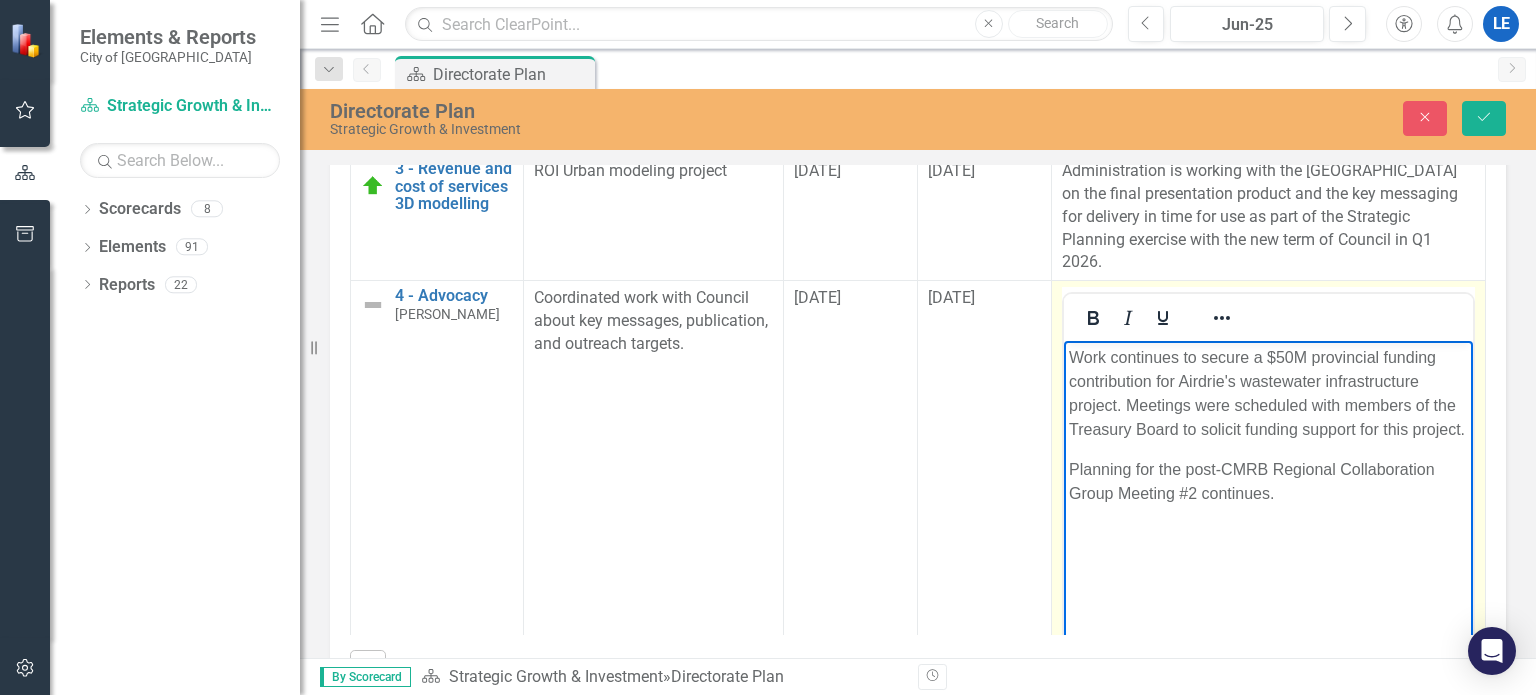click on "Work continues to secure a $50M provincial funding contribution for Airdrie's wastewater infrastructure project. Meetings were scheduled with members of the Treasury Board to solicit funding support for this project." at bounding box center (1267, 394) 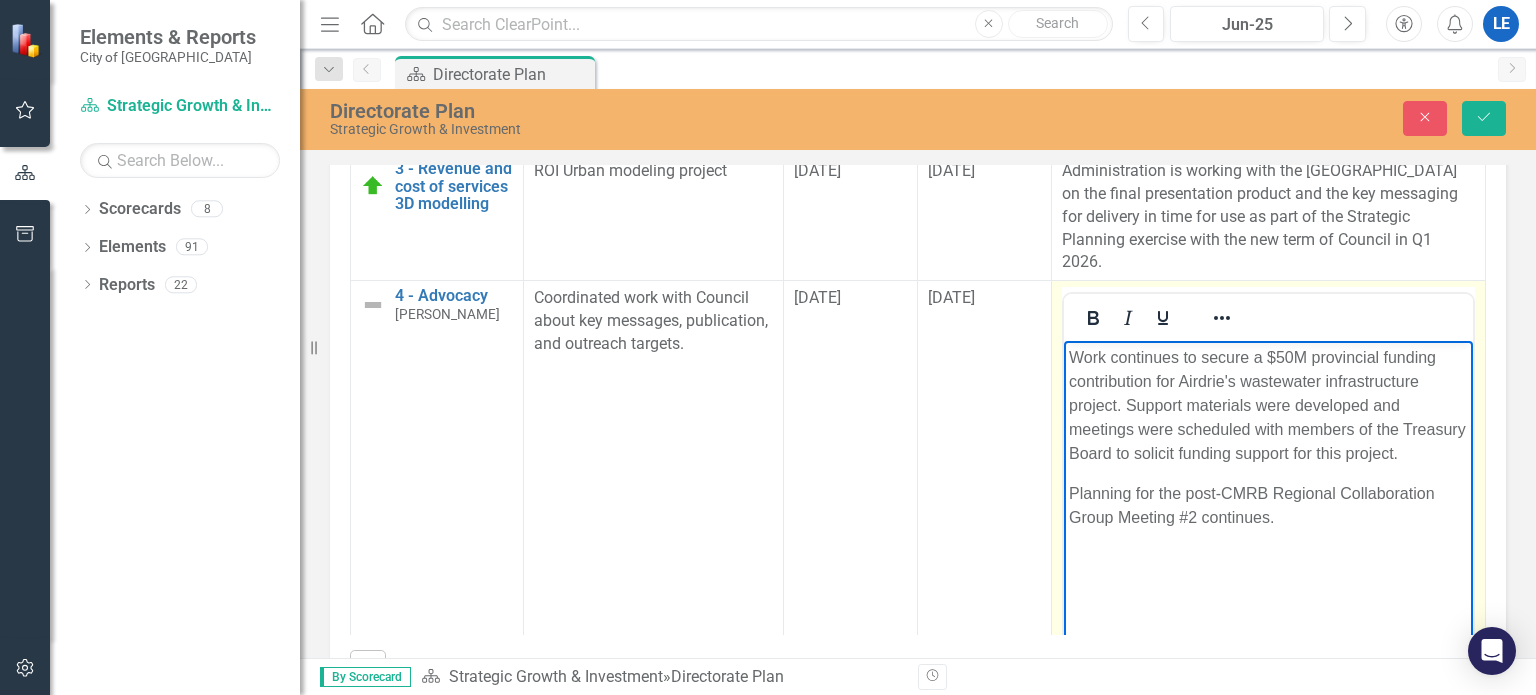 click on "Planning for the post-CMRB Regional Collaboration Group Meeting #2 continues." at bounding box center [1267, 506] 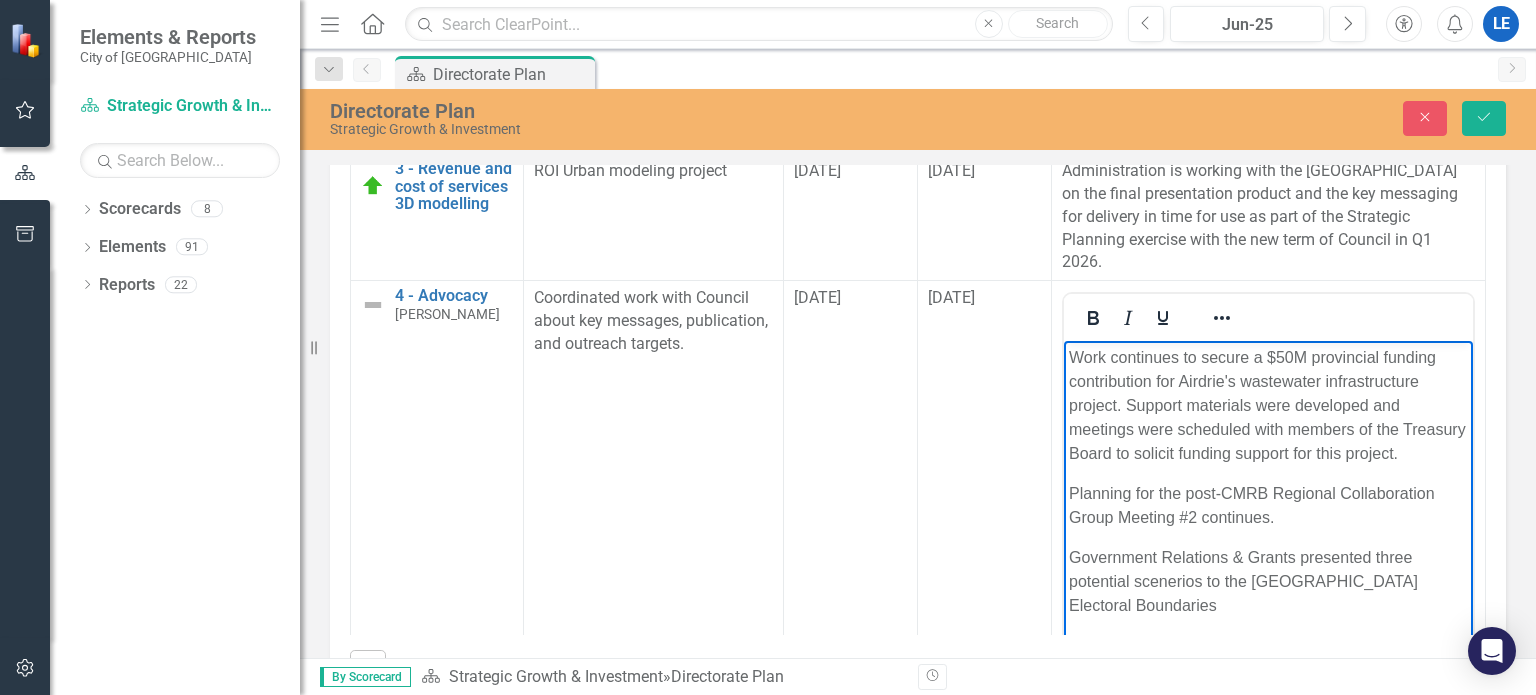 scroll, scrollTop: 3, scrollLeft: 0, axis: vertical 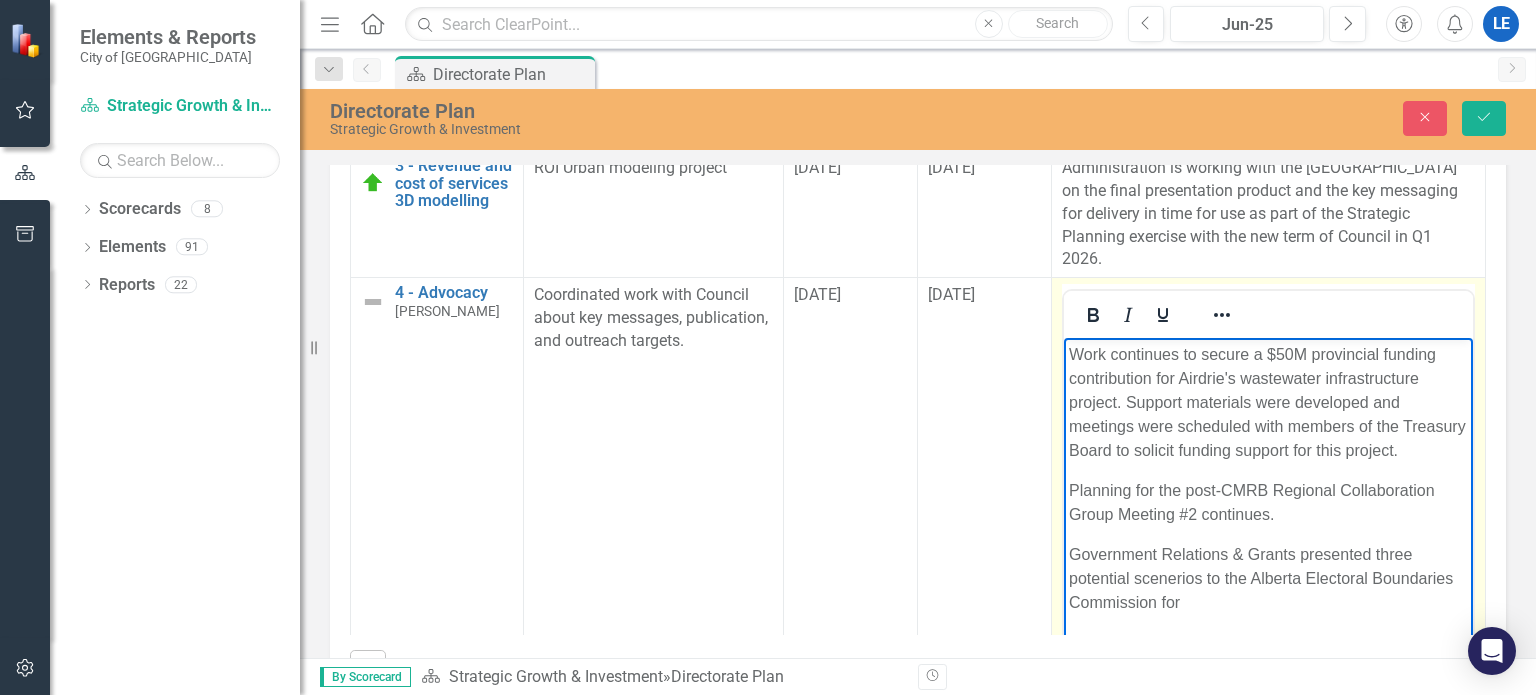 click on "Government Relations & Grants presented three potential scenerios to the Alberta Electoral Boundaries Commission for" at bounding box center (1267, 579) 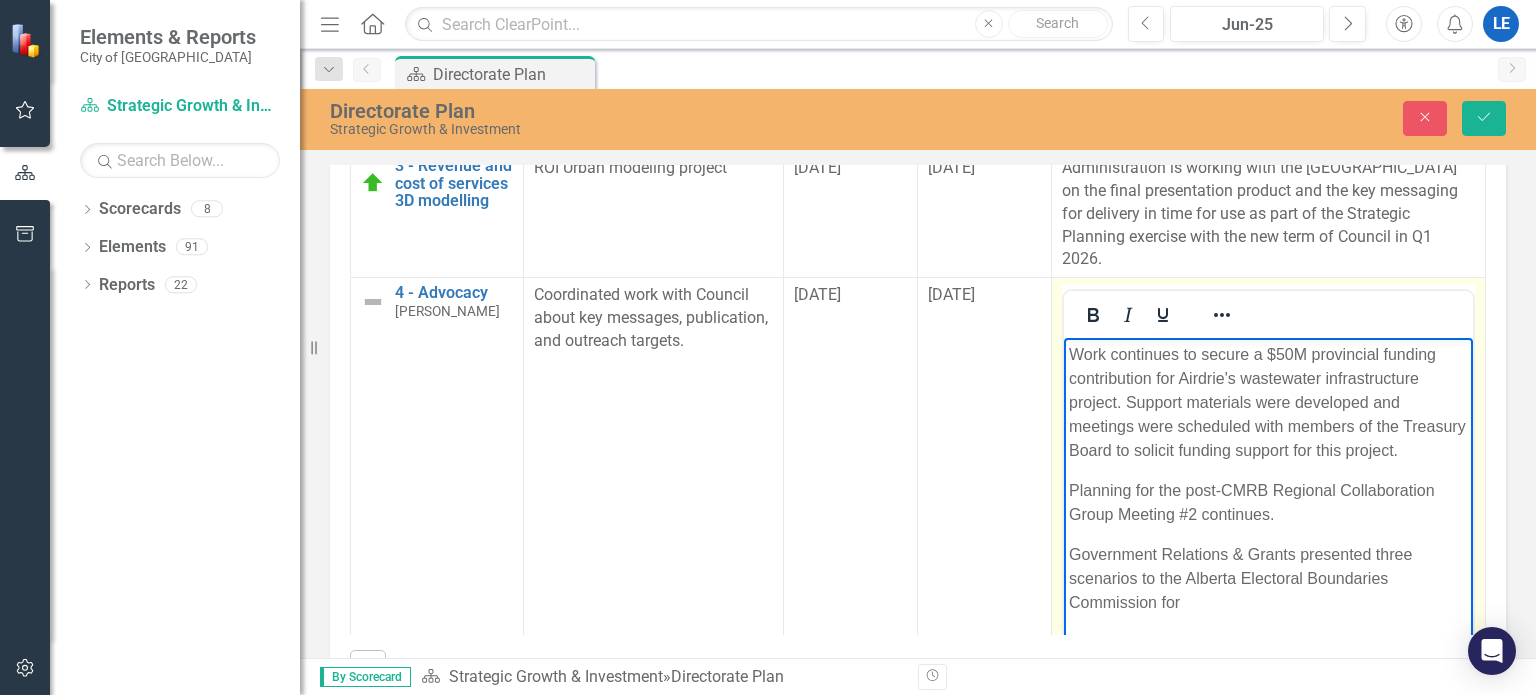 click on "Government Relations & Grants presented three scenarios to the Alberta Electoral Boundaries Commission for" at bounding box center [1267, 579] 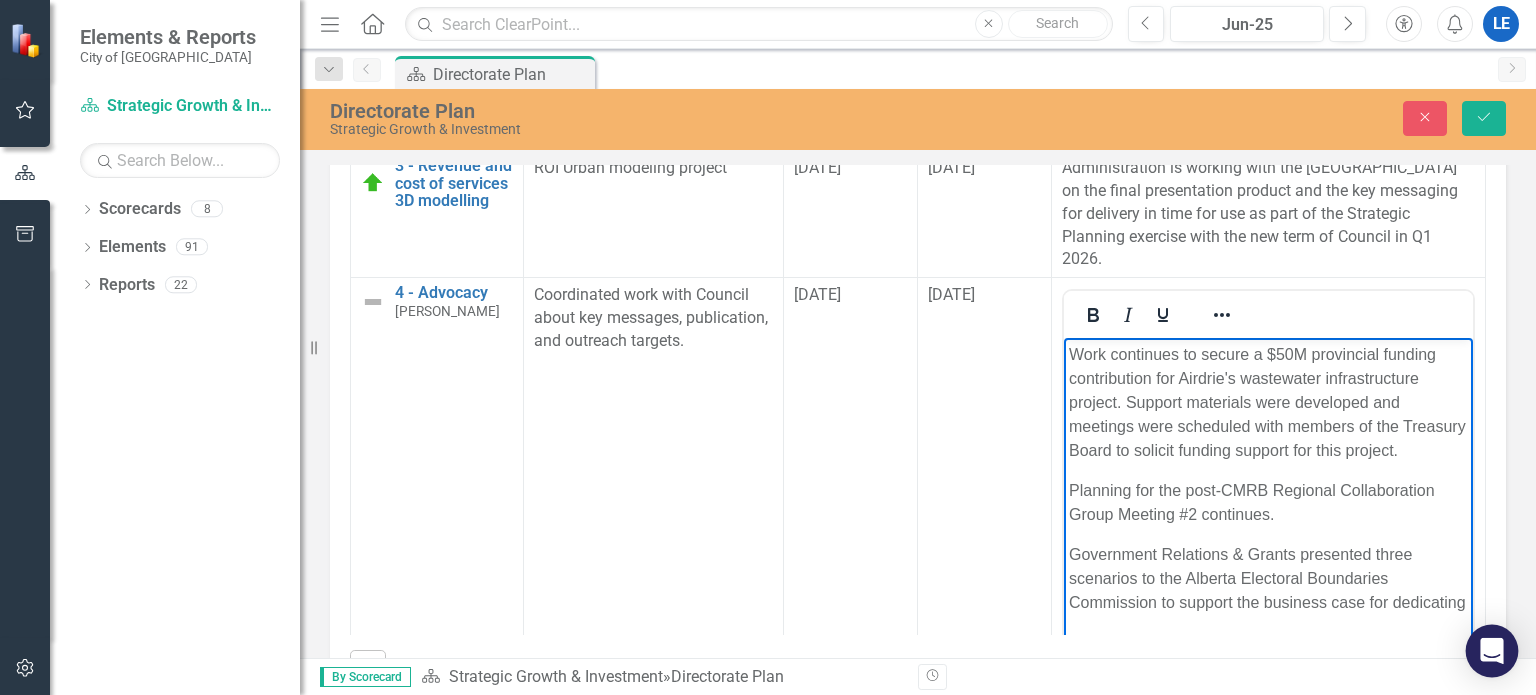scroll, scrollTop: 27, scrollLeft: 0, axis: vertical 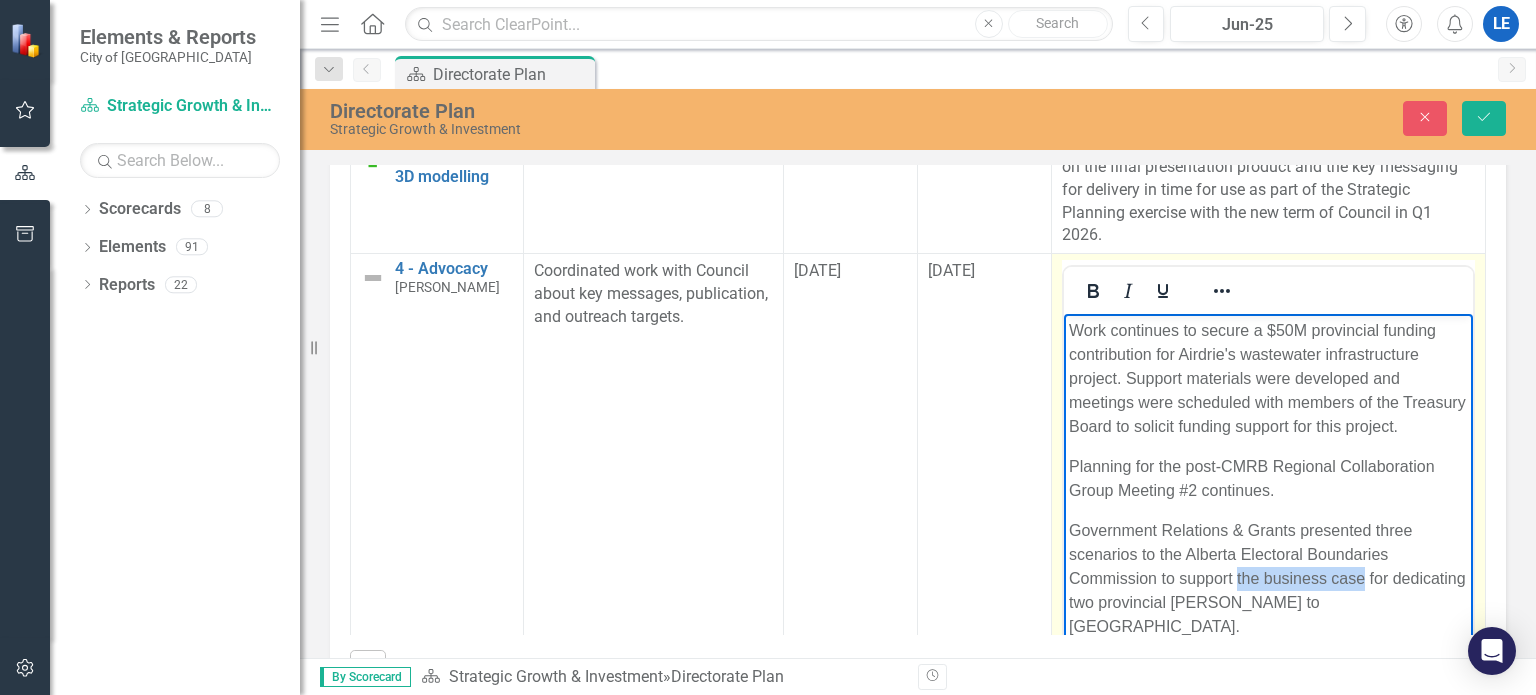 drag, startPoint x: 1361, startPoint y: 601, endPoint x: 1237, endPoint y: 607, distance: 124.14507 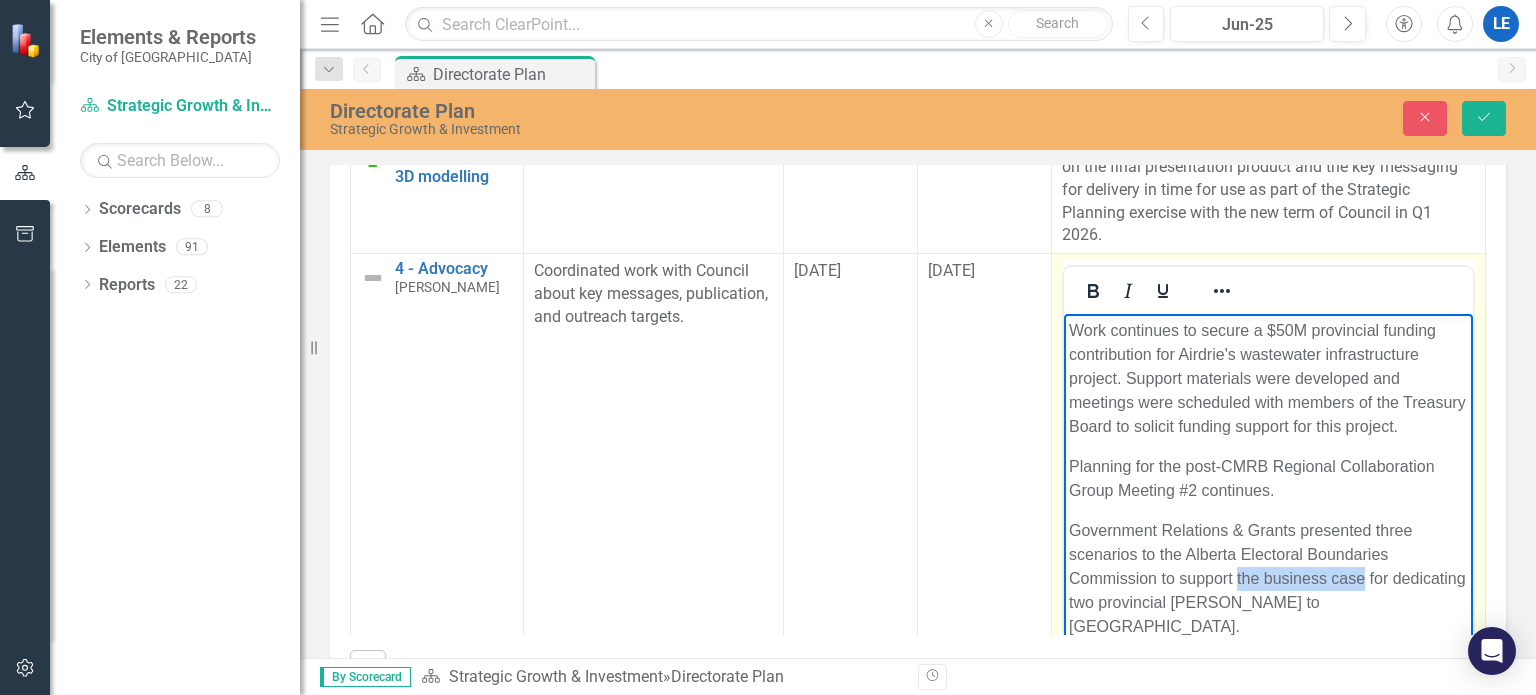 click on "Government Relations & Grants presented three scenarios to the Alberta Electoral Boundaries Commission to support the business case for dedicating two provincial [PERSON_NAME] to [GEOGRAPHIC_DATA]." at bounding box center [1267, 579] 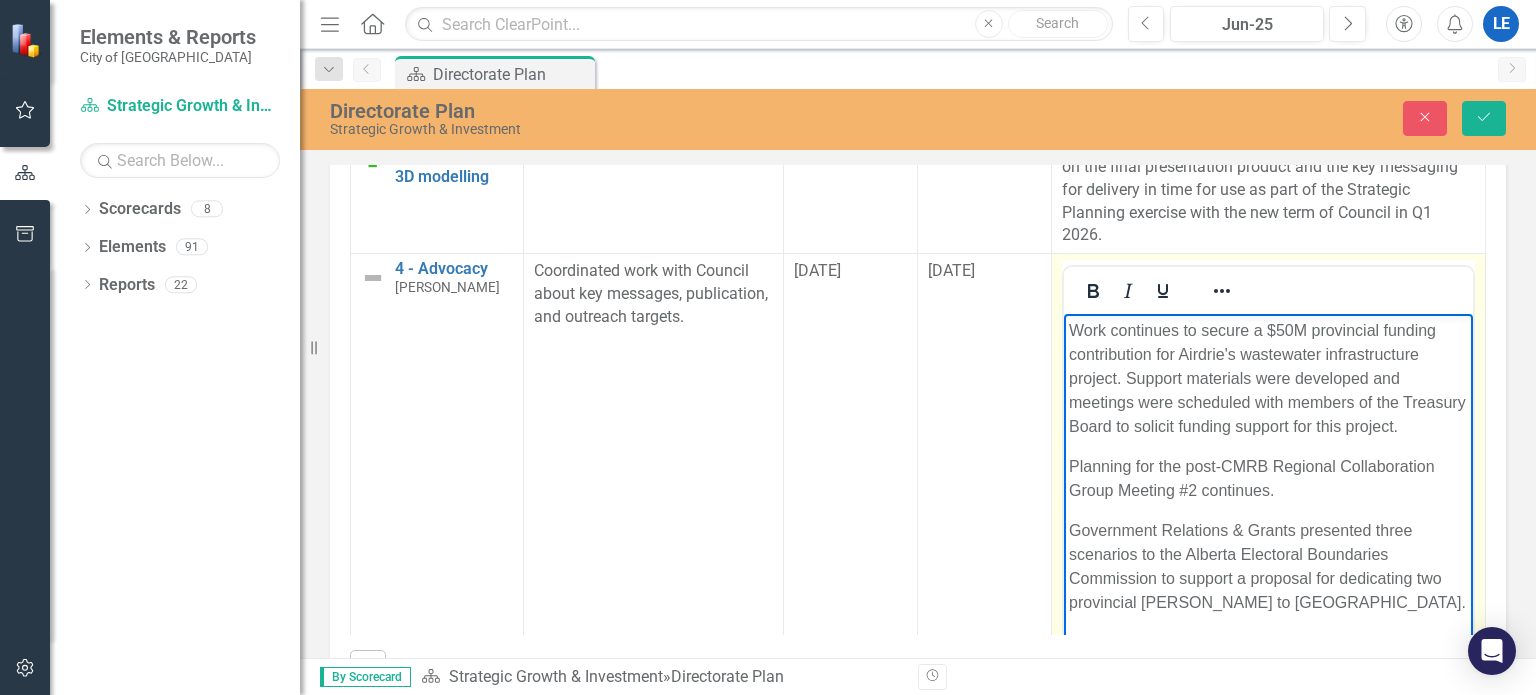 drag, startPoint x: 1252, startPoint y: 626, endPoint x: 2459, endPoint y: 963, distance: 1253.1632 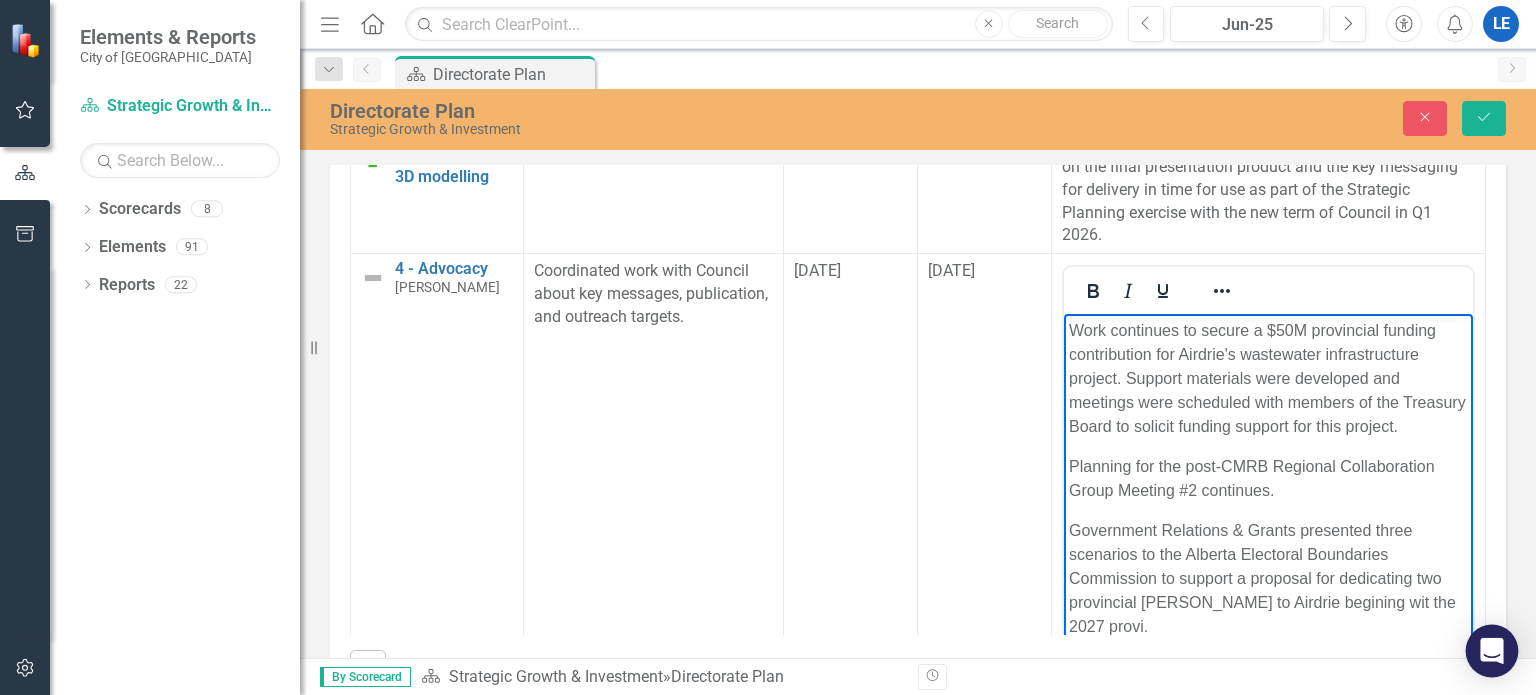 scroll, scrollTop: 51, scrollLeft: 0, axis: vertical 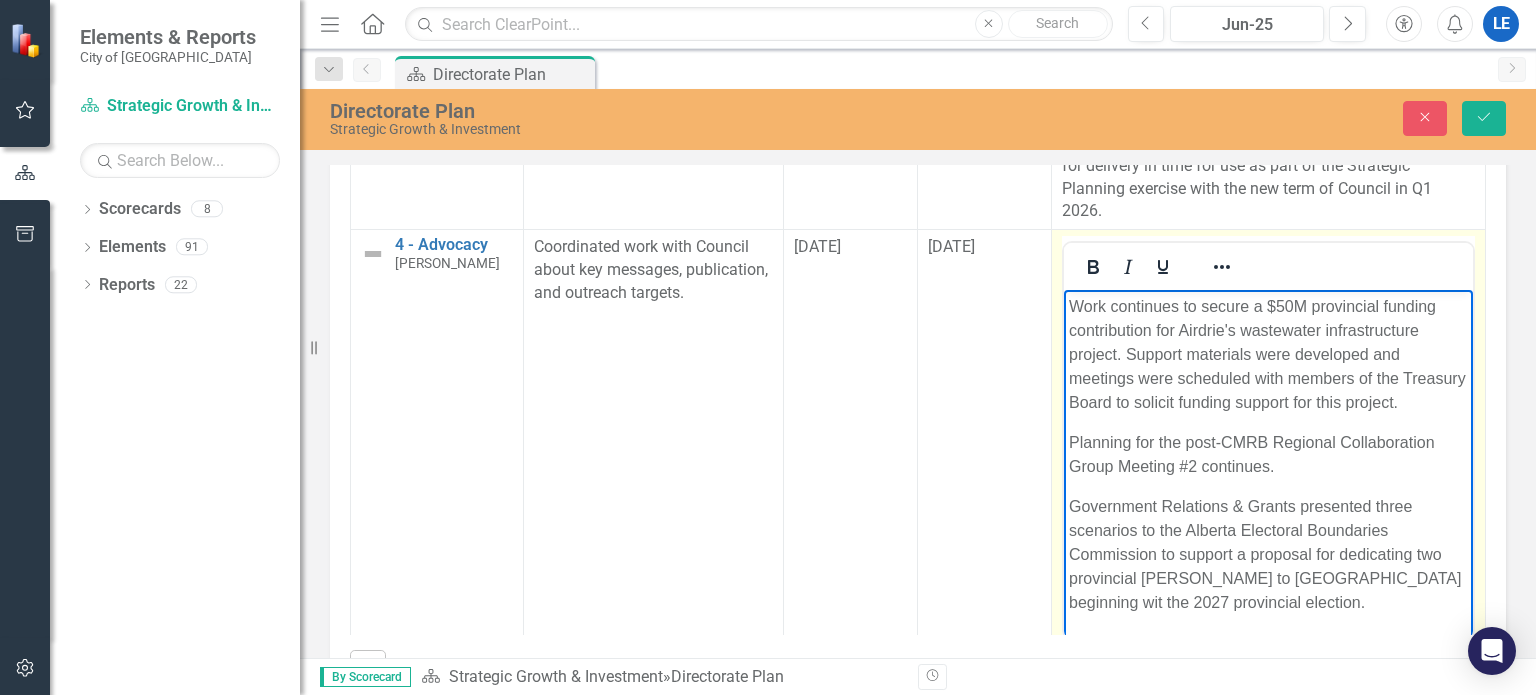 click on "Government Relations & Grants presented three scenarios to the Alberta Electoral Boundaries Commission to support a proposal for dedicating two provincial [PERSON_NAME] to [GEOGRAPHIC_DATA] beginning wit the 2027 provincial election." at bounding box center [1267, 555] 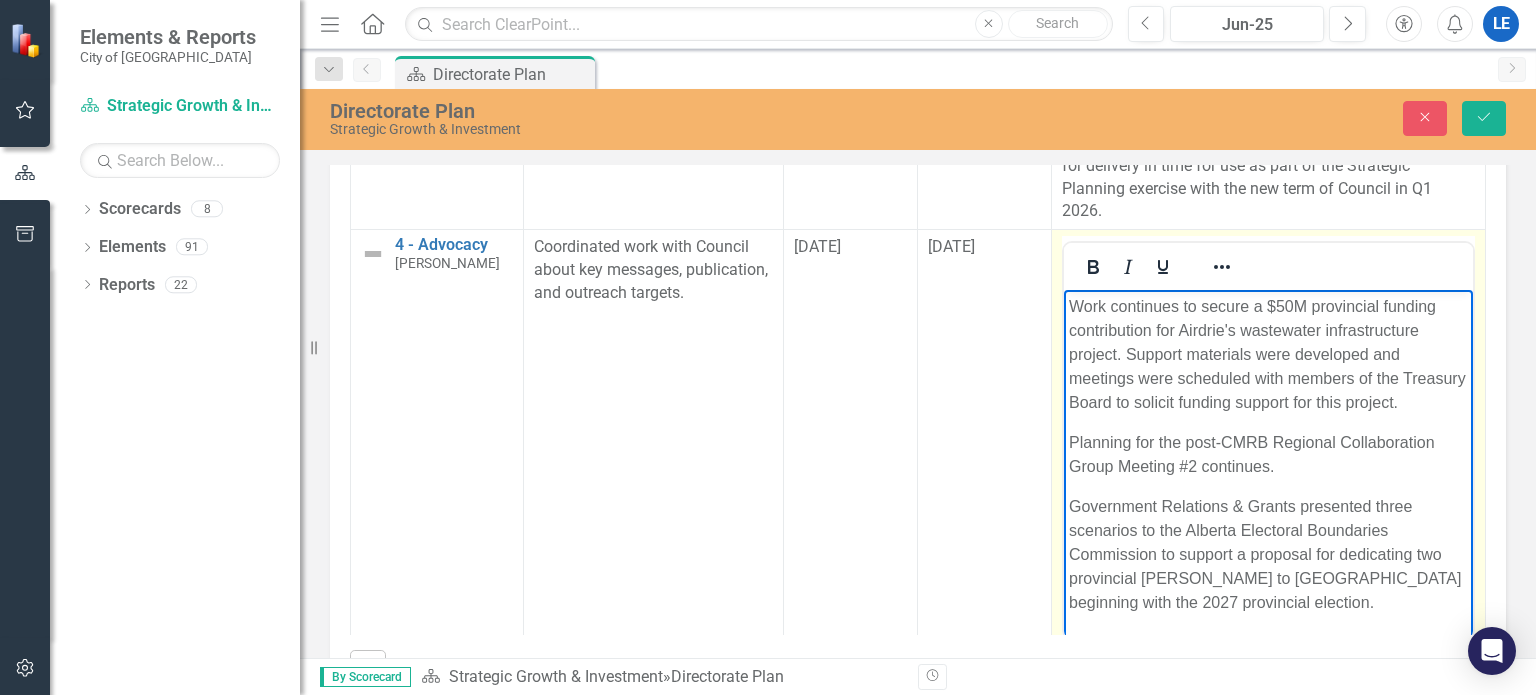click on "Work continues to secure a $50M provincial funding contribution for Airdrie's wastewater infrastructure project. Support materials were developed and meetings were scheduled with members of the Treasury Board to solicit funding support for this project." at bounding box center [1267, 355] 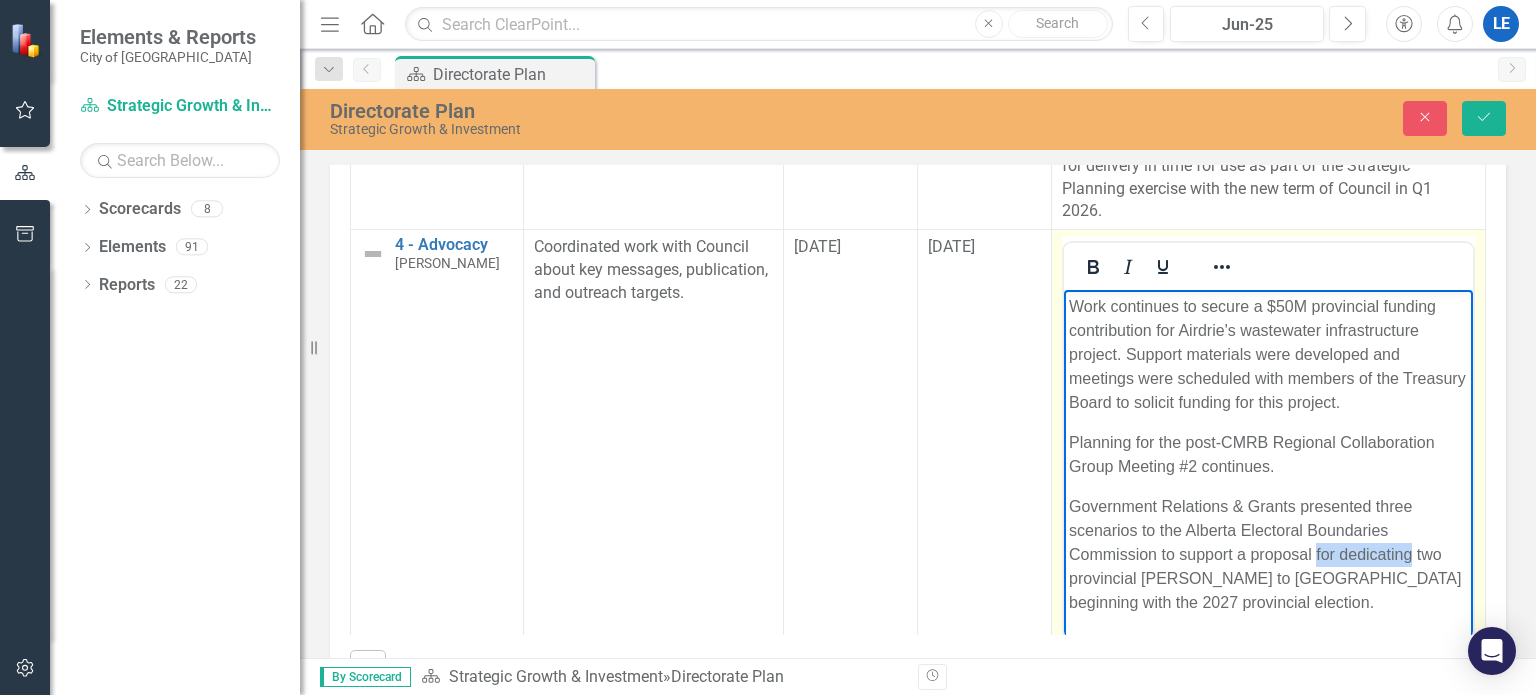 drag, startPoint x: 1412, startPoint y: 558, endPoint x: 1327, endPoint y: 555, distance: 85.052925 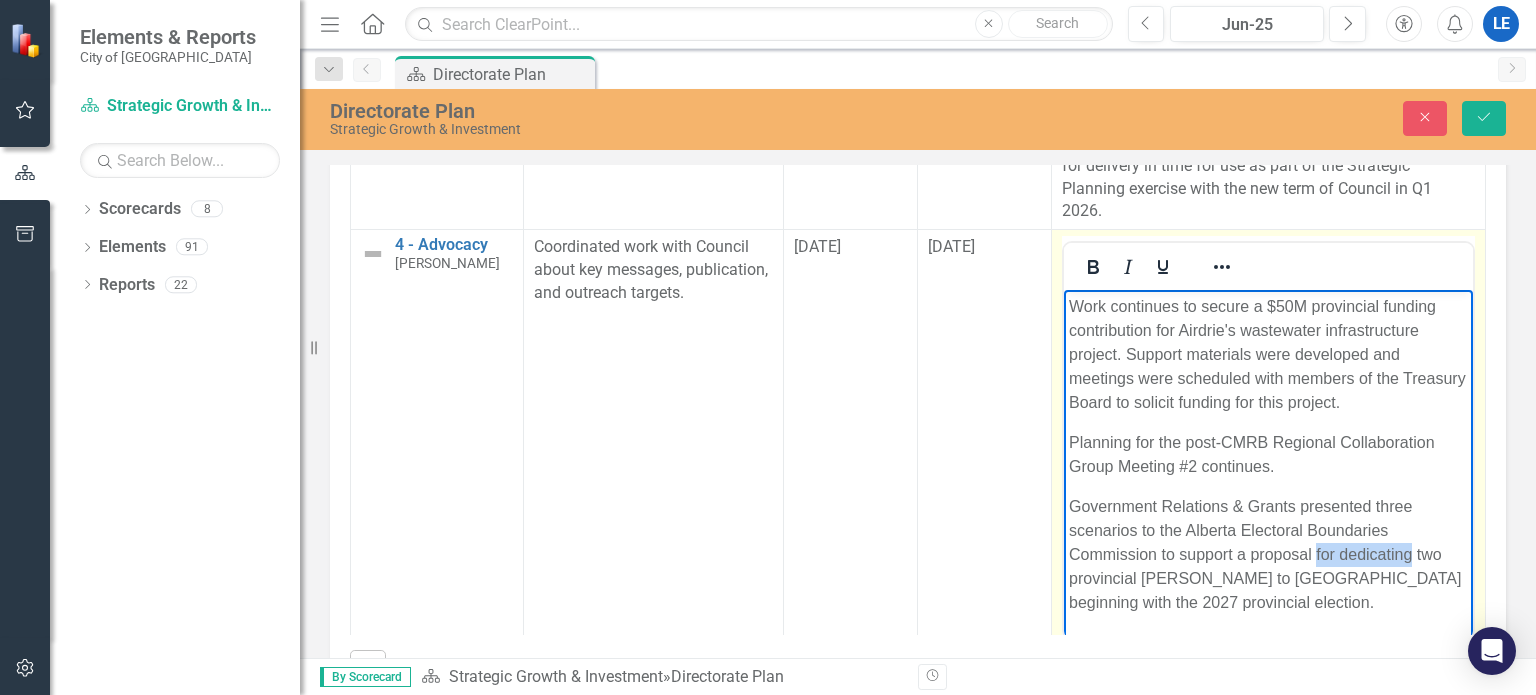 click on "Government Relations & Grants presented three scenarios to the Alberta Electoral Boundaries Commission to support a proposal for dedicating two provincial [PERSON_NAME] to [GEOGRAPHIC_DATA] beginning with the 2027 provincial election." at bounding box center (1267, 555) 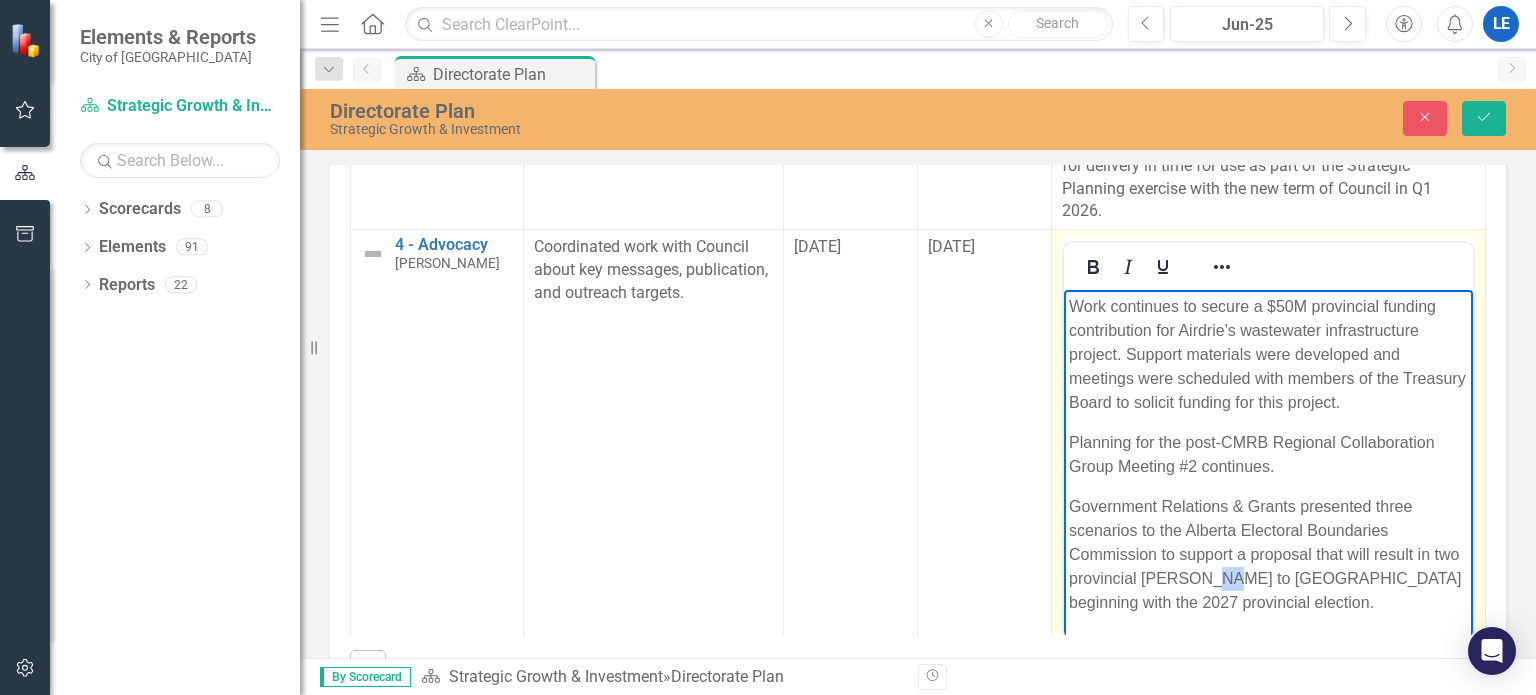 drag, startPoint x: 1234, startPoint y: 577, endPoint x: 1221, endPoint y: 577, distance: 13 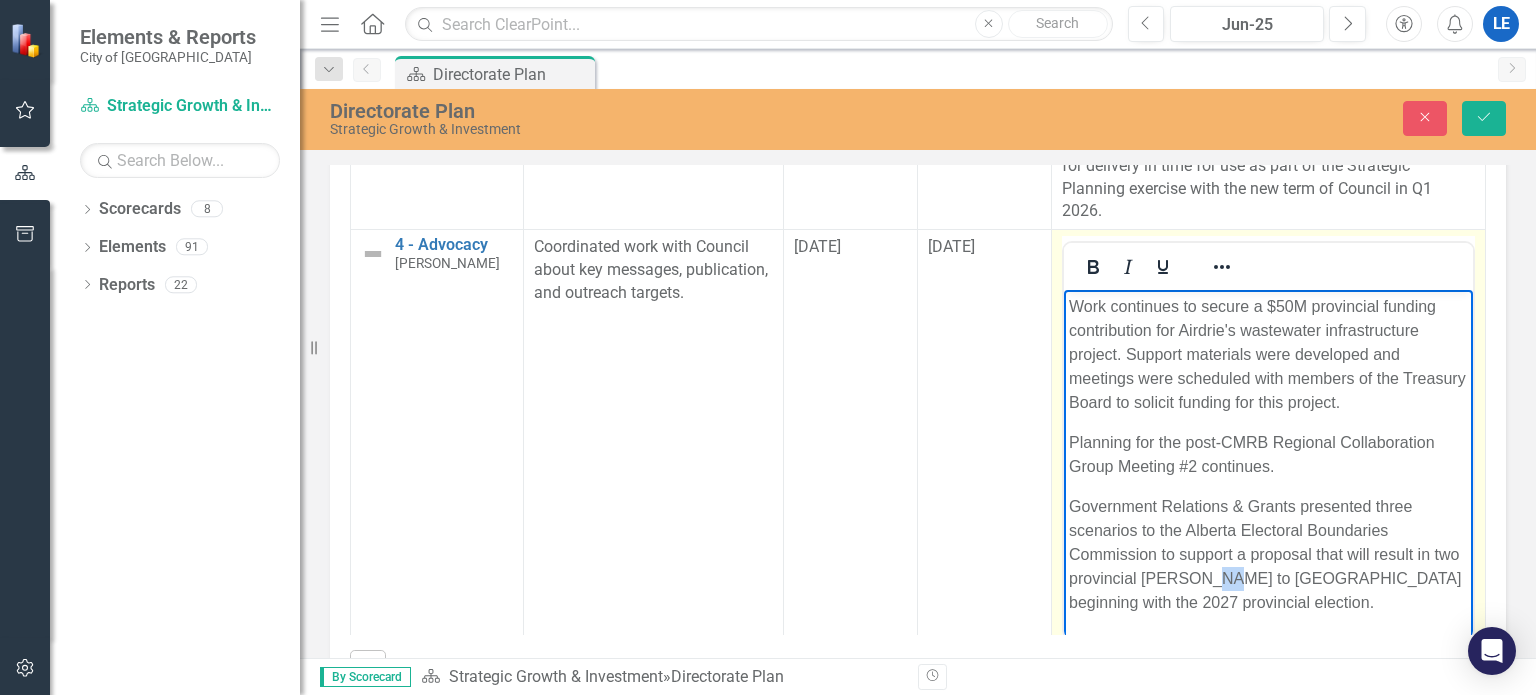 click on "Government Relations & Grants presented three scenarios to the Alberta Electoral Boundaries Commission to support a proposal that will result in two provincial [PERSON_NAME] to [GEOGRAPHIC_DATA] beginning with the 2027 provincial election." at bounding box center [1267, 555] 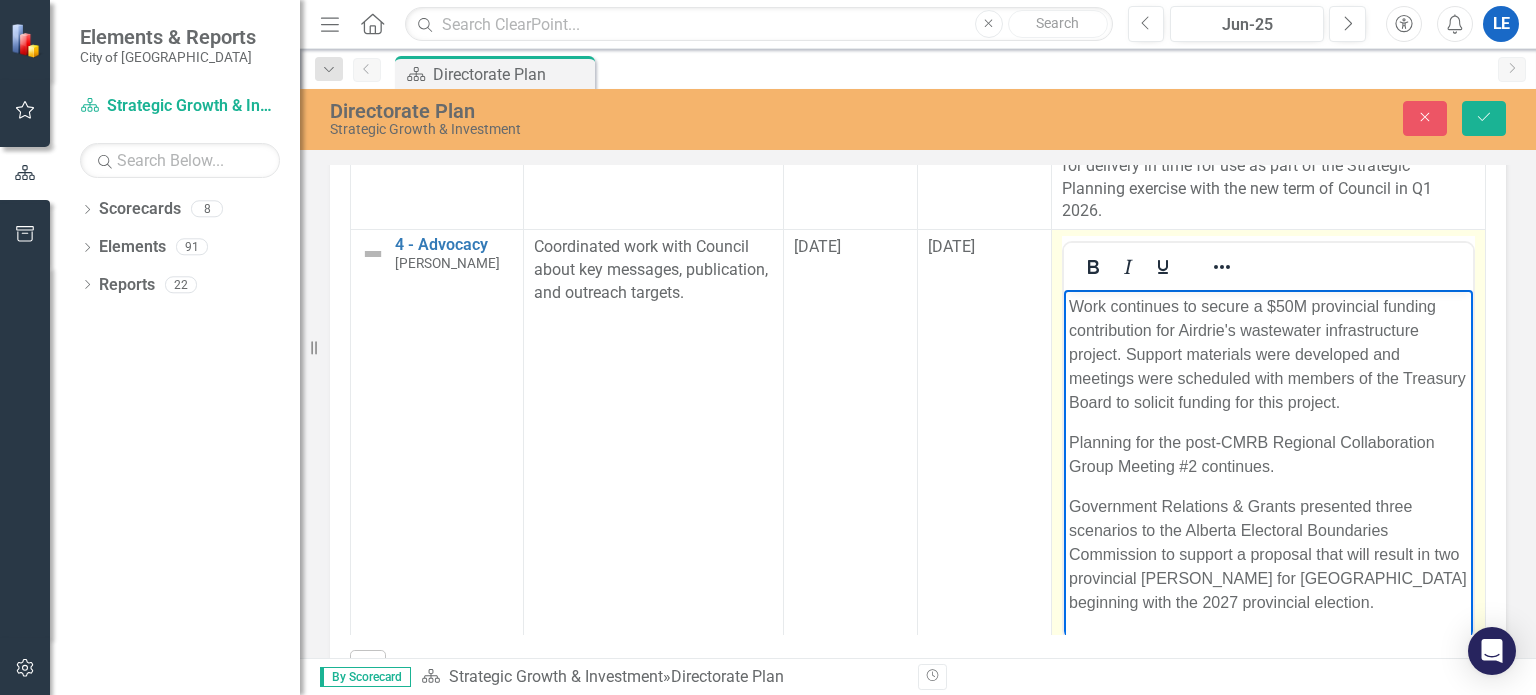 click on "Work continues to secure a $50M provincial funding contribution for Airdrie's wastewater infrastructure project. Support materials were developed and meetings were scheduled with members of the Treasury Board to solicit funding for this project.  Planning for the post-CMRB Regional Collaboration Group Meeting #2 continues.  Government Relations & Grants presented three scenarios to the Alberta Electoral Boundaries Commission to support a proposal that will result in two provincial [PERSON_NAME] for [GEOGRAPHIC_DATA] beginning with the 2027 provincial election." at bounding box center (1267, 463) 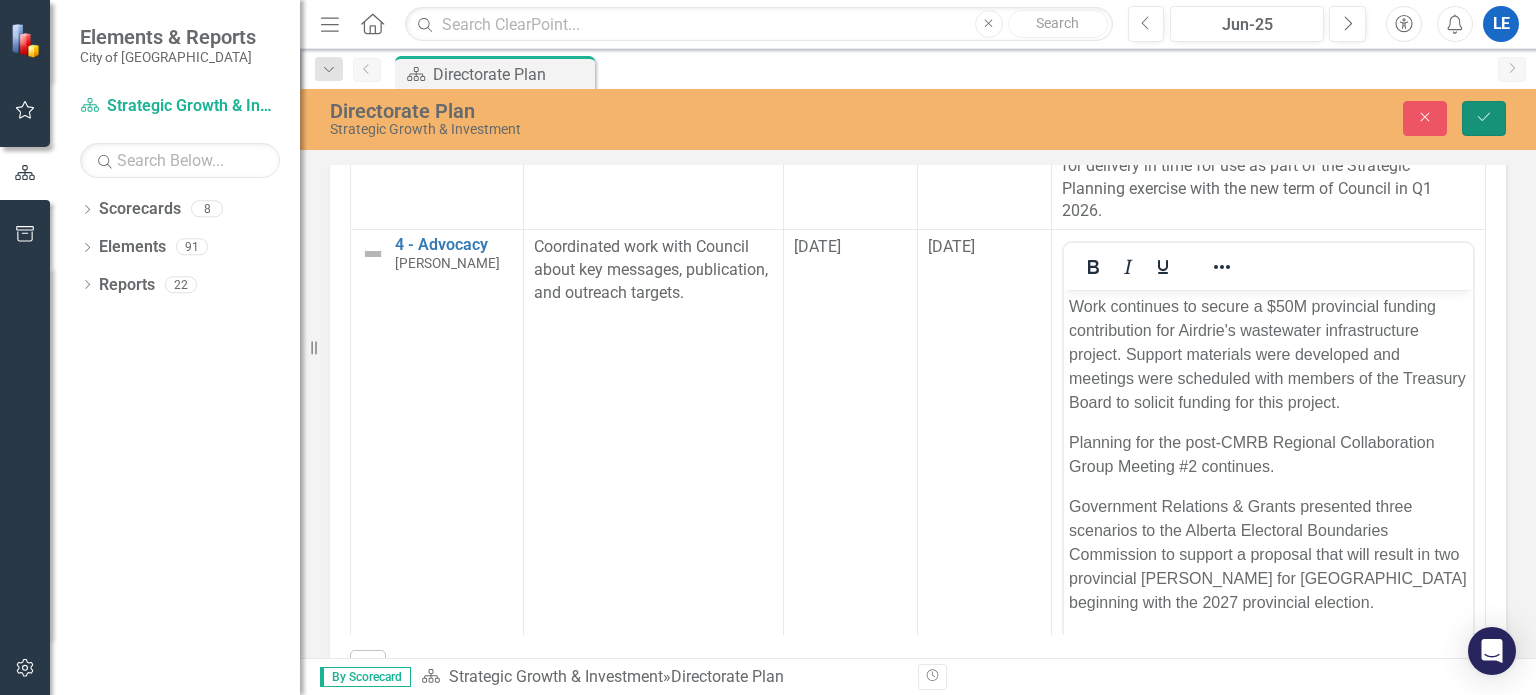 click on "Save" 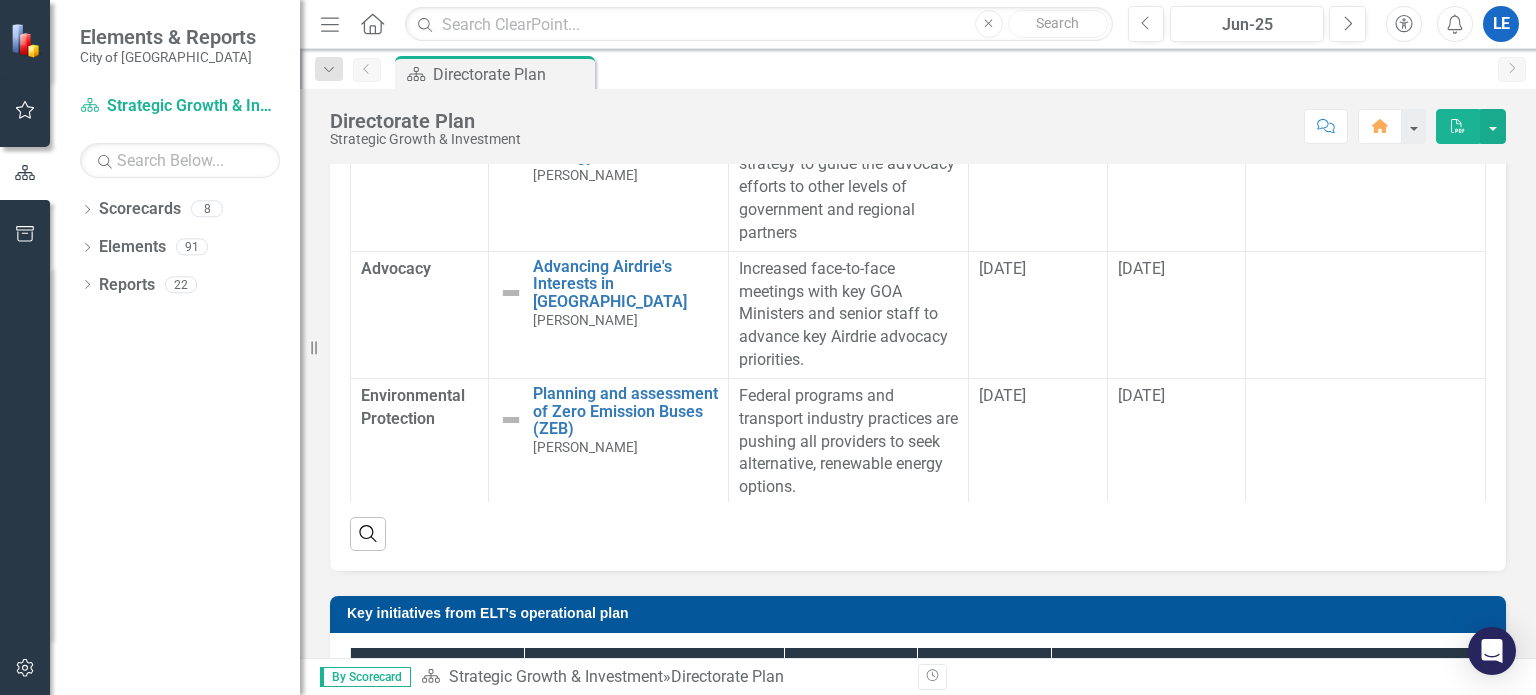scroll, scrollTop: 1792, scrollLeft: 0, axis: vertical 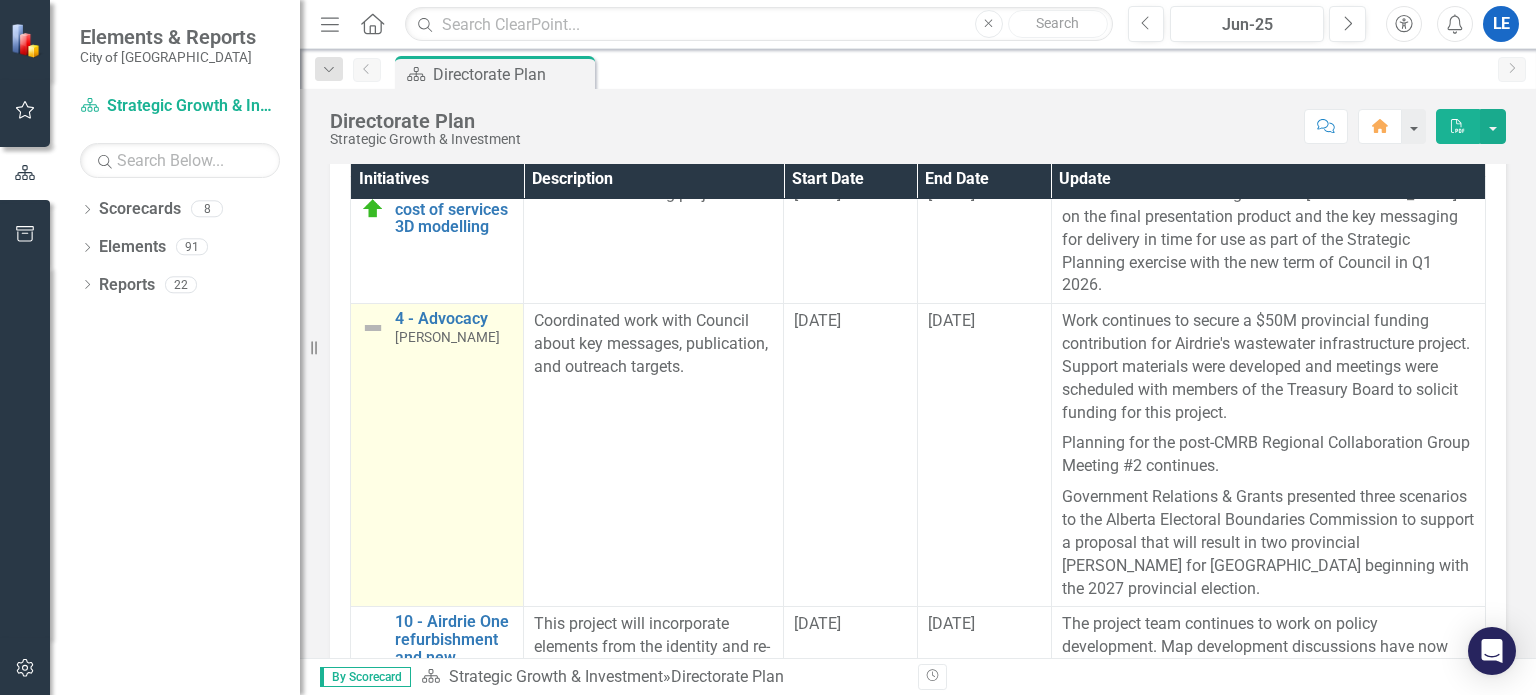 click at bounding box center [373, 328] 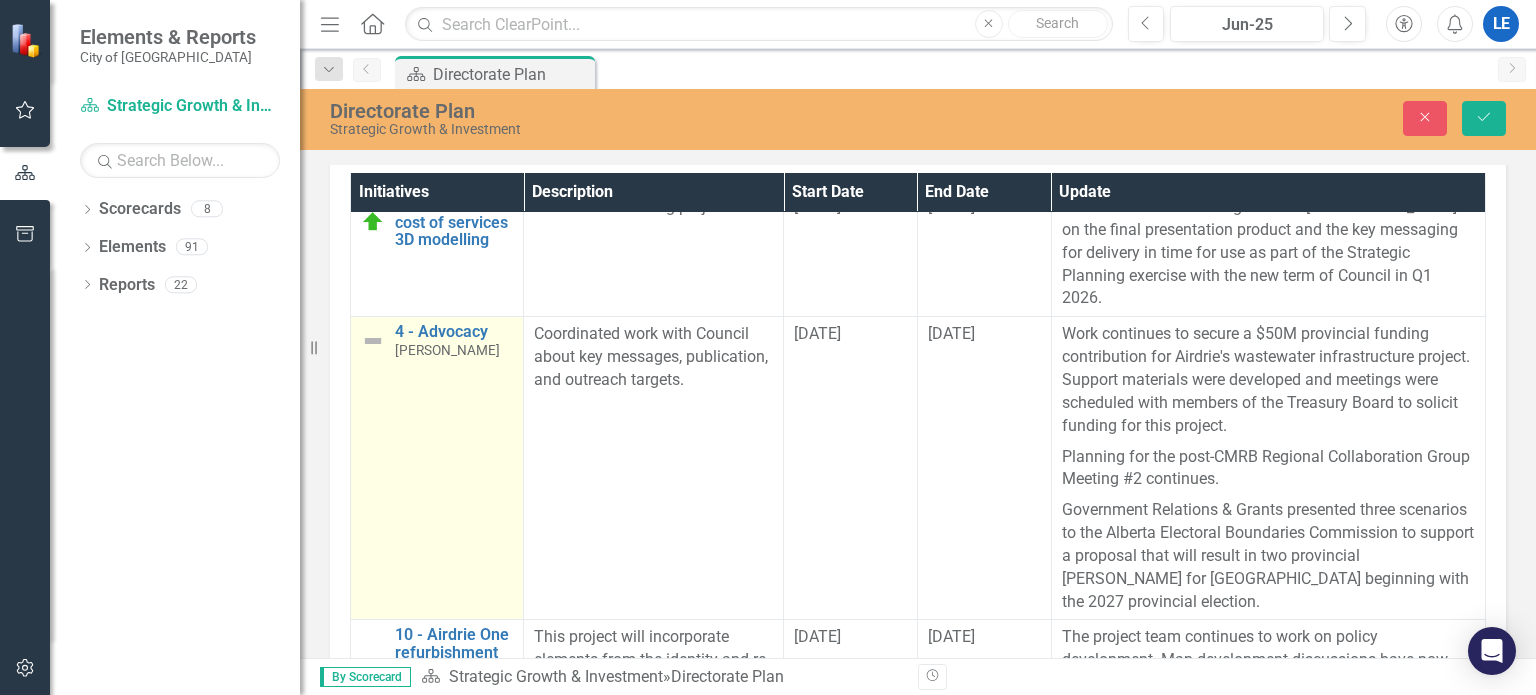 scroll, scrollTop: 1403, scrollLeft: 0, axis: vertical 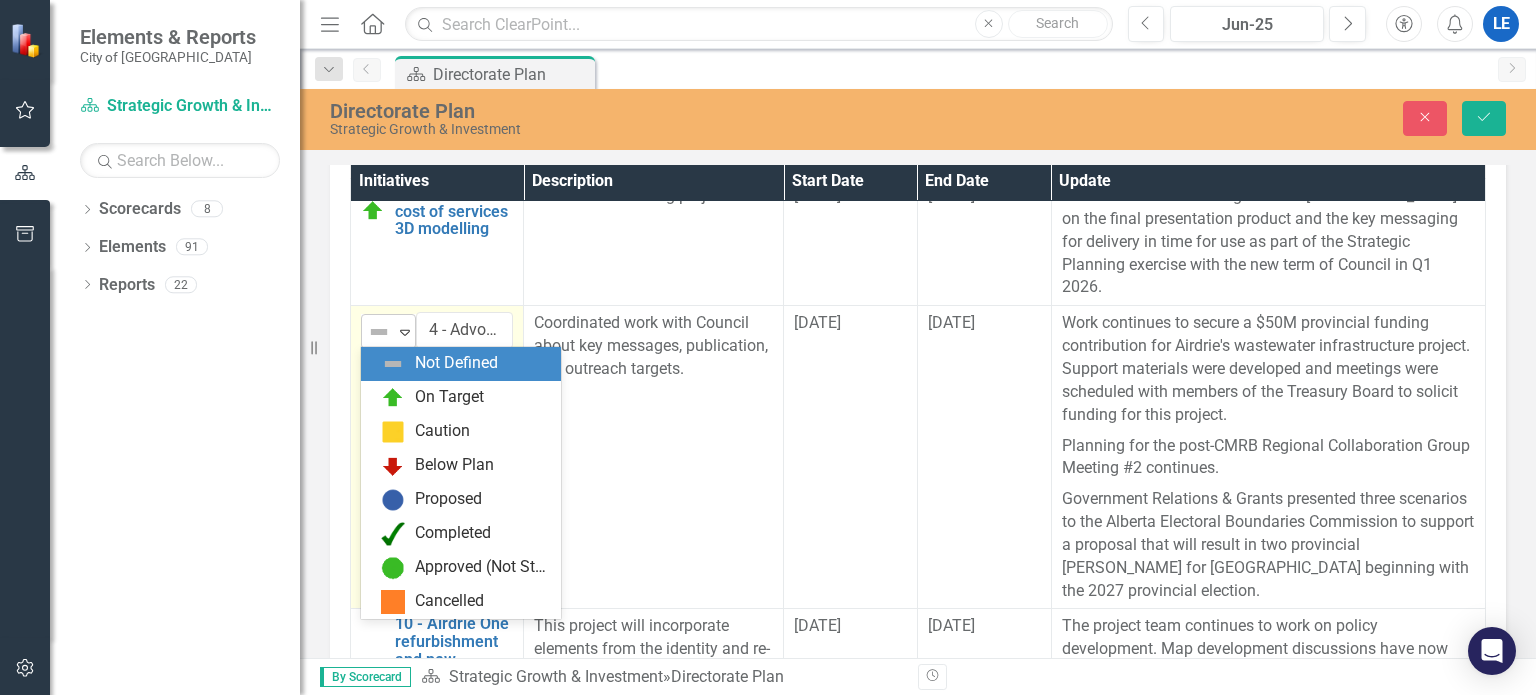 click on "Expand" 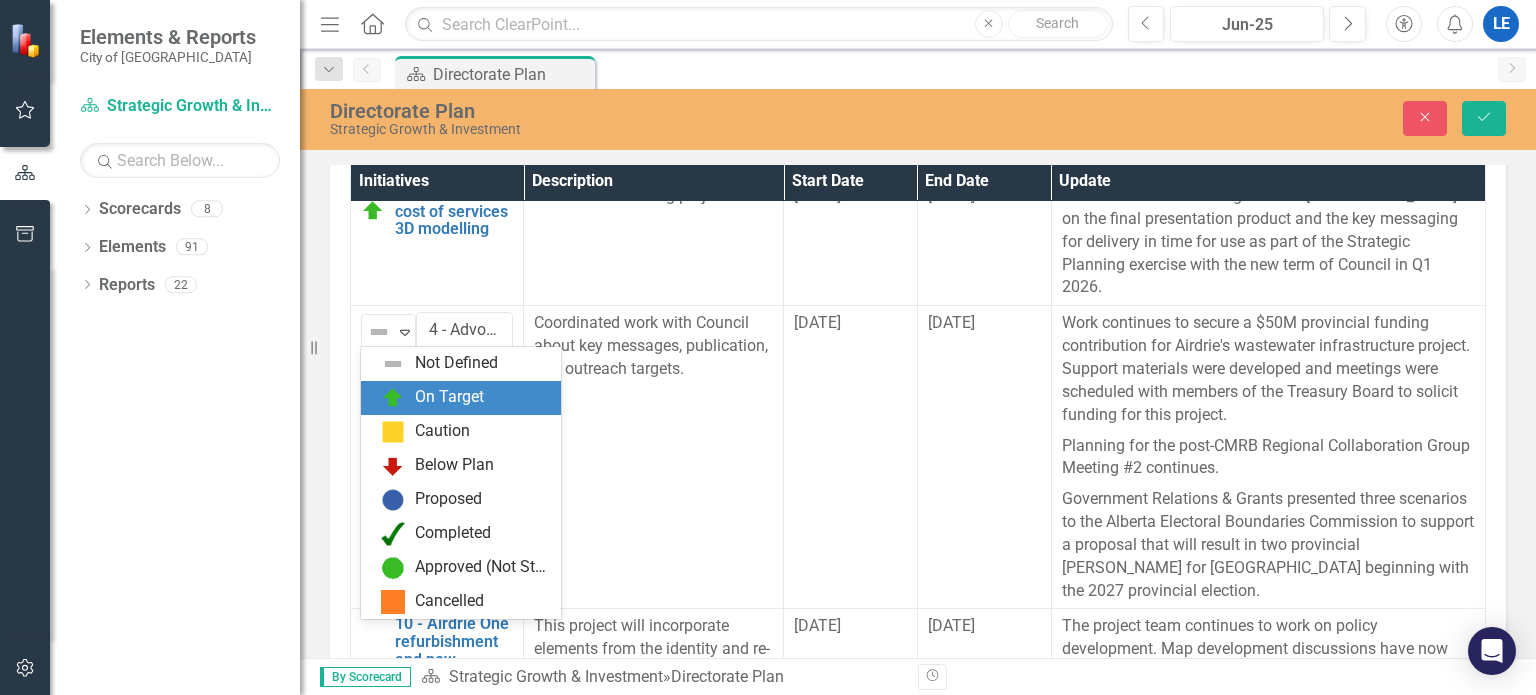 click on "On Target" at bounding box center [449, 397] 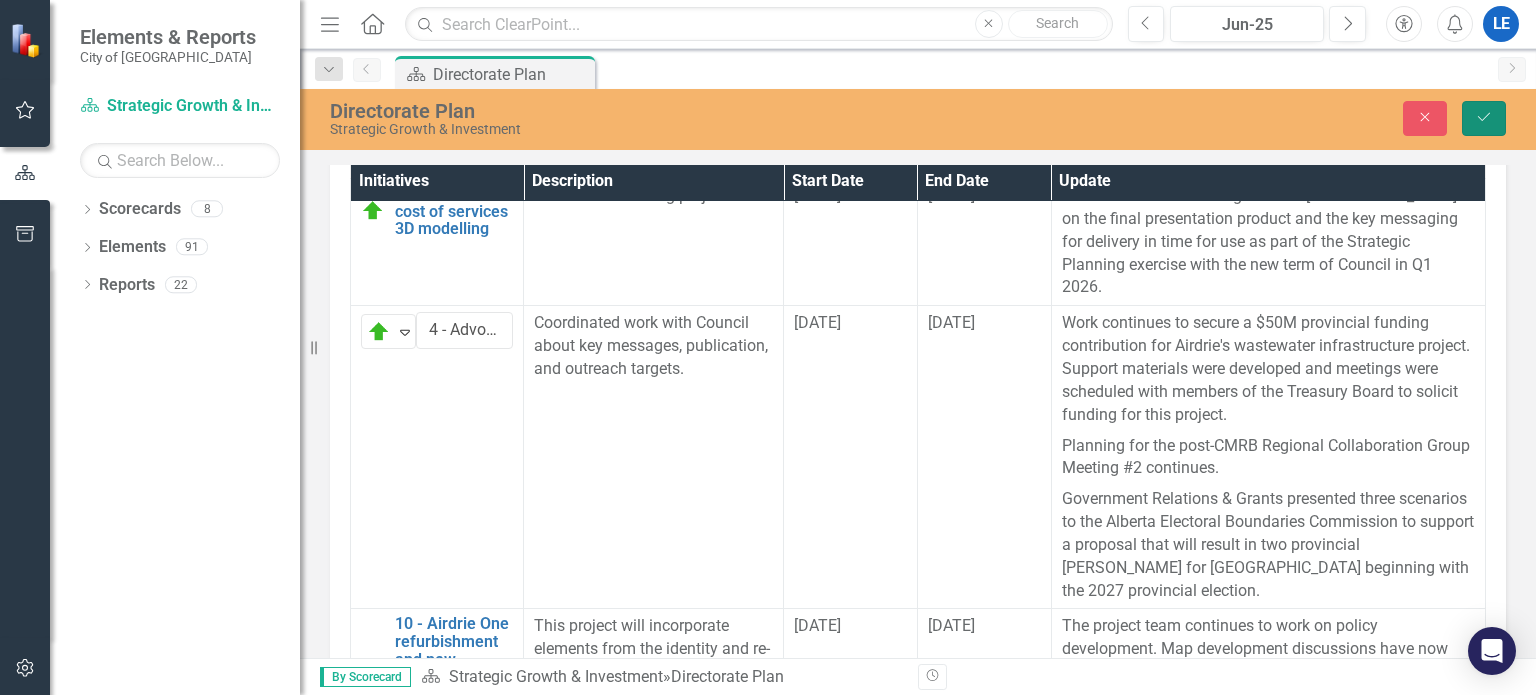 click on "Save" 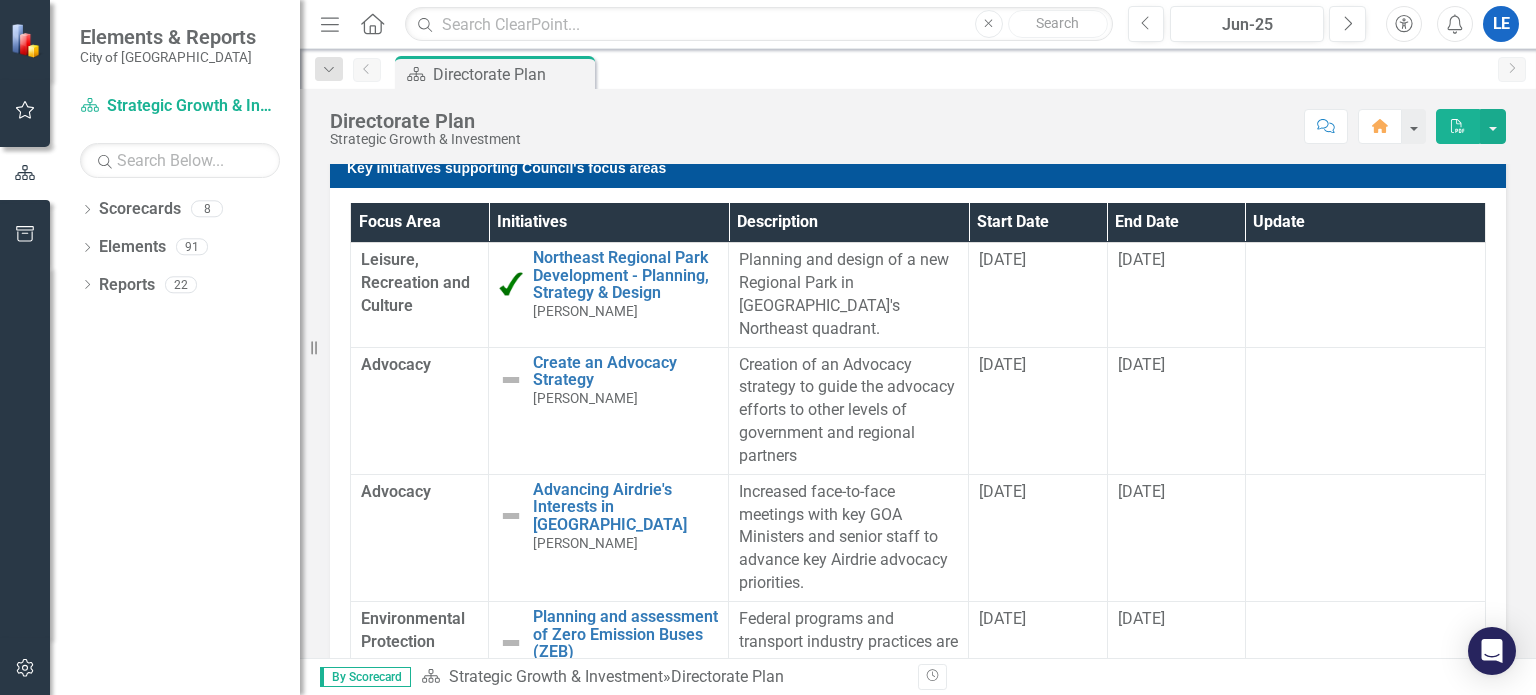 scroll, scrollTop: 1308, scrollLeft: 0, axis: vertical 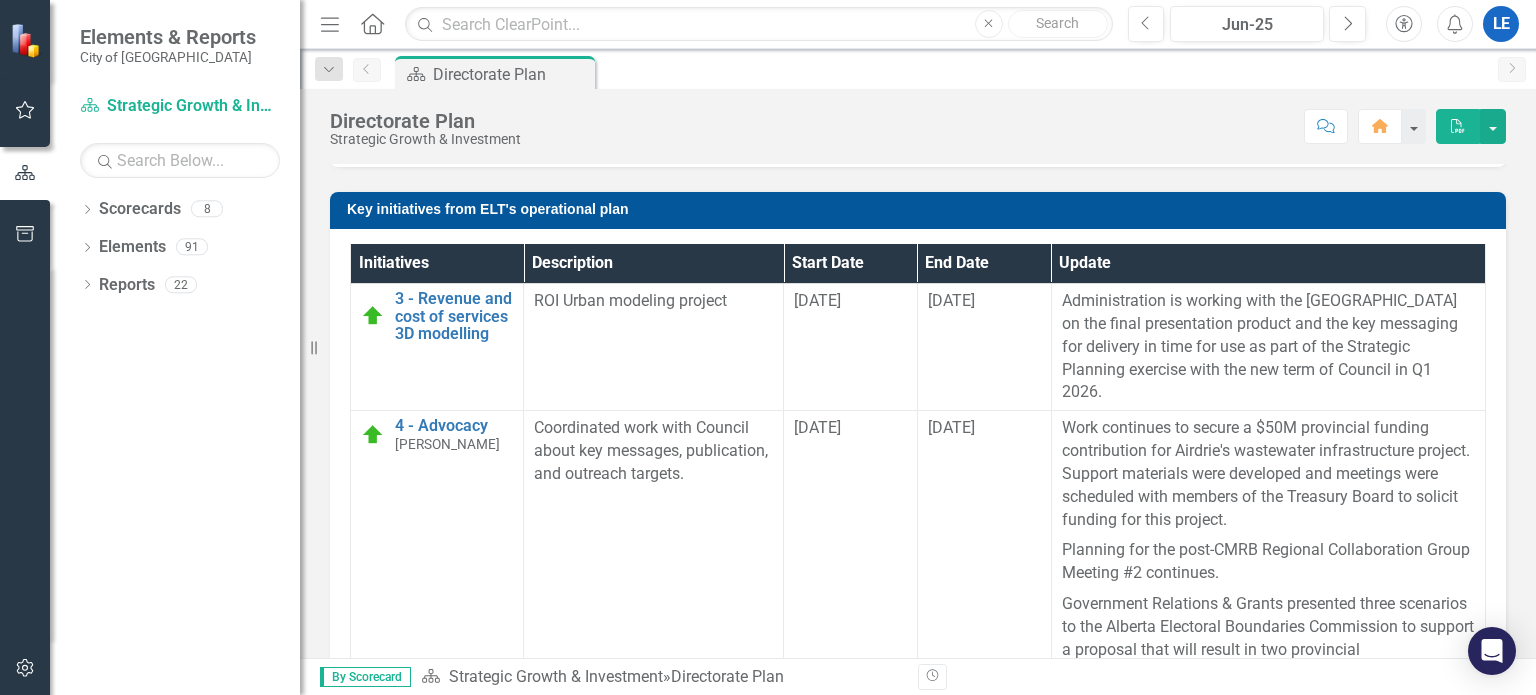 click on "LE" at bounding box center (1501, 24) 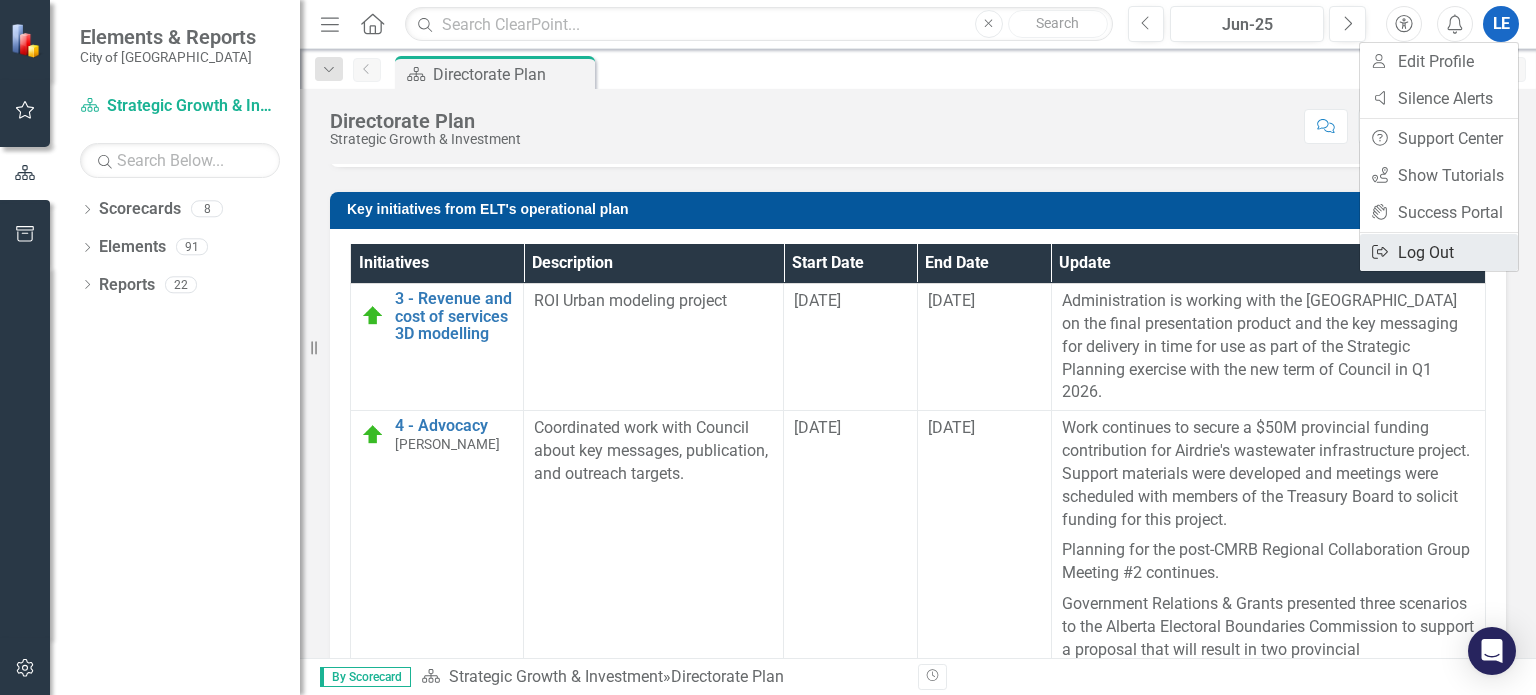 click on "Logout Log Out" at bounding box center [1439, 252] 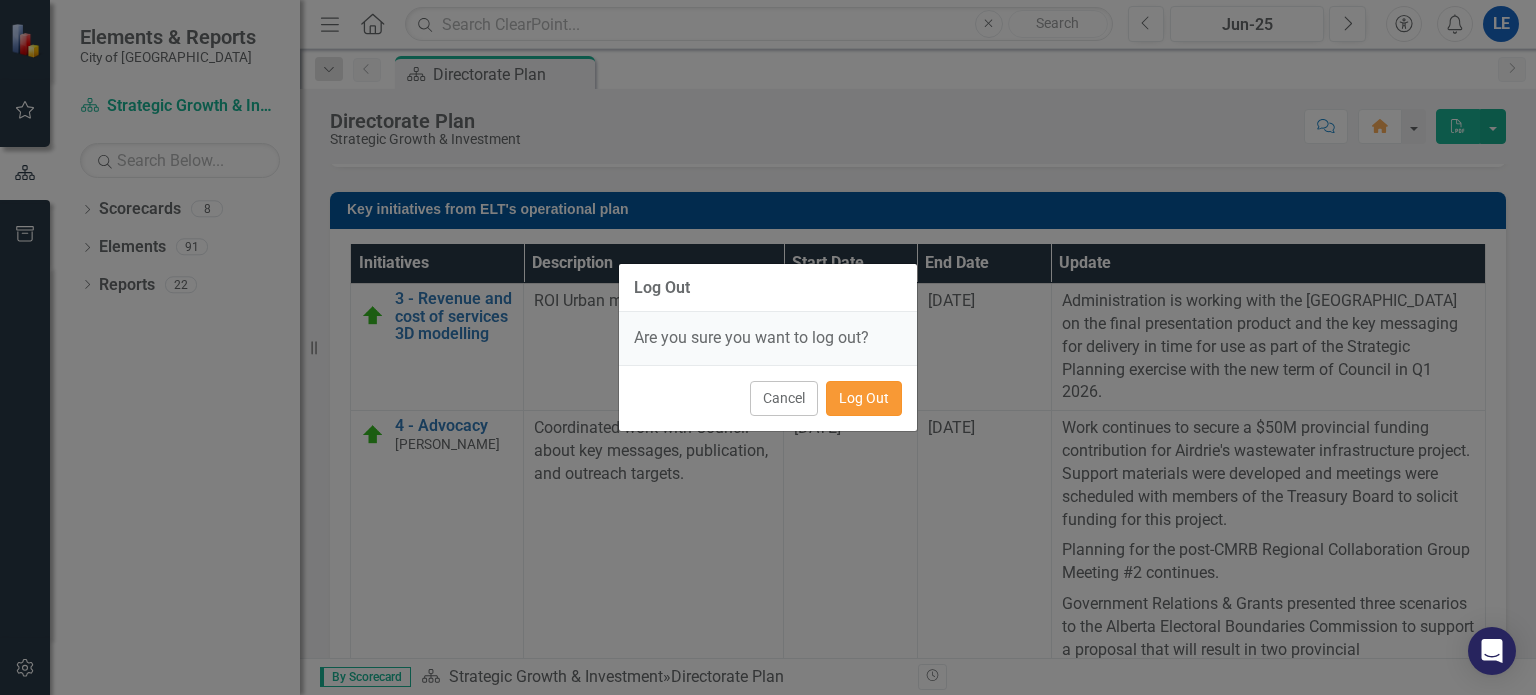 click on "Log Out" at bounding box center (864, 398) 